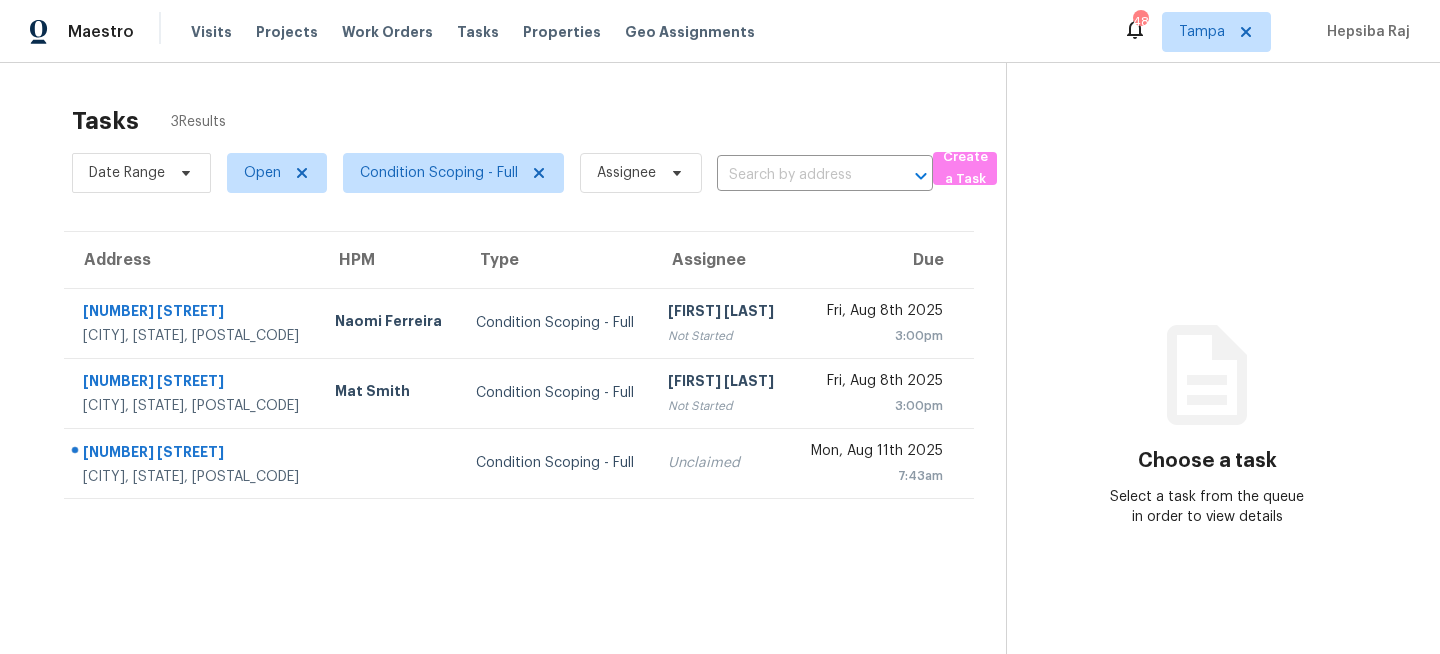 scroll, scrollTop: 0, scrollLeft: 0, axis: both 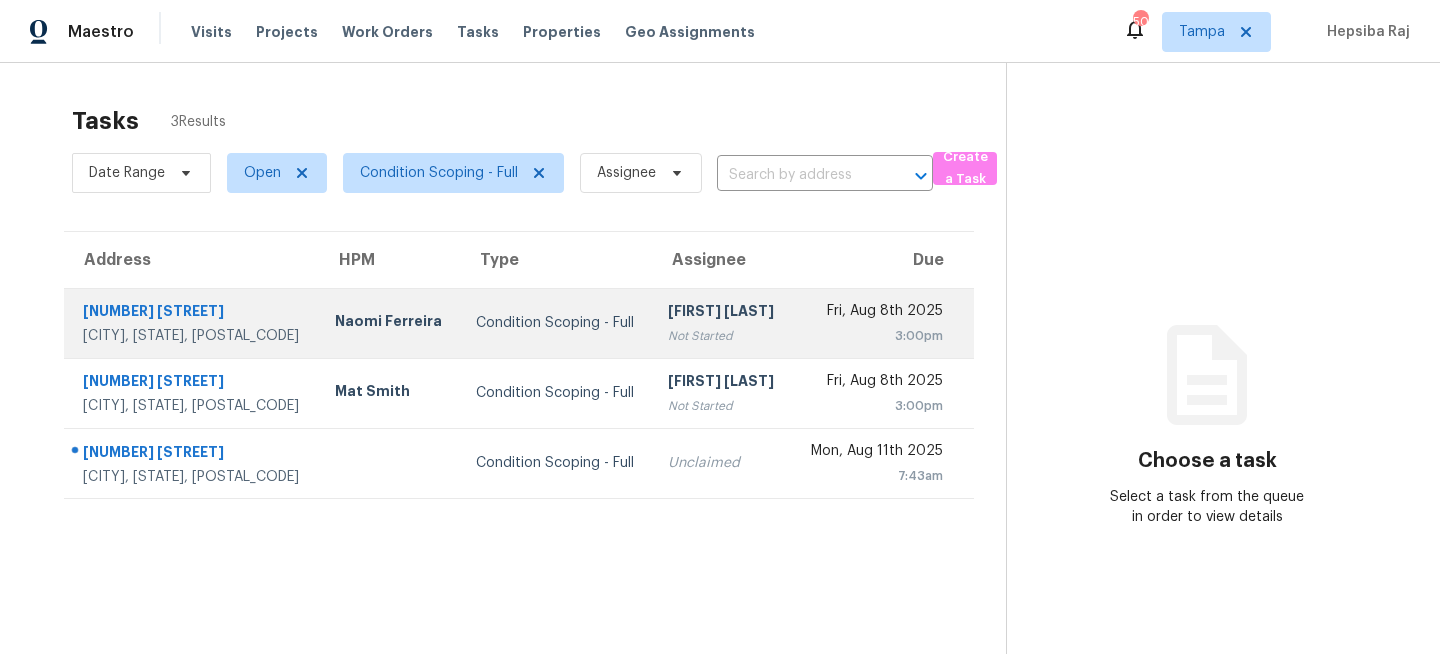 click on "Condition Scoping - Full" at bounding box center (556, 323) 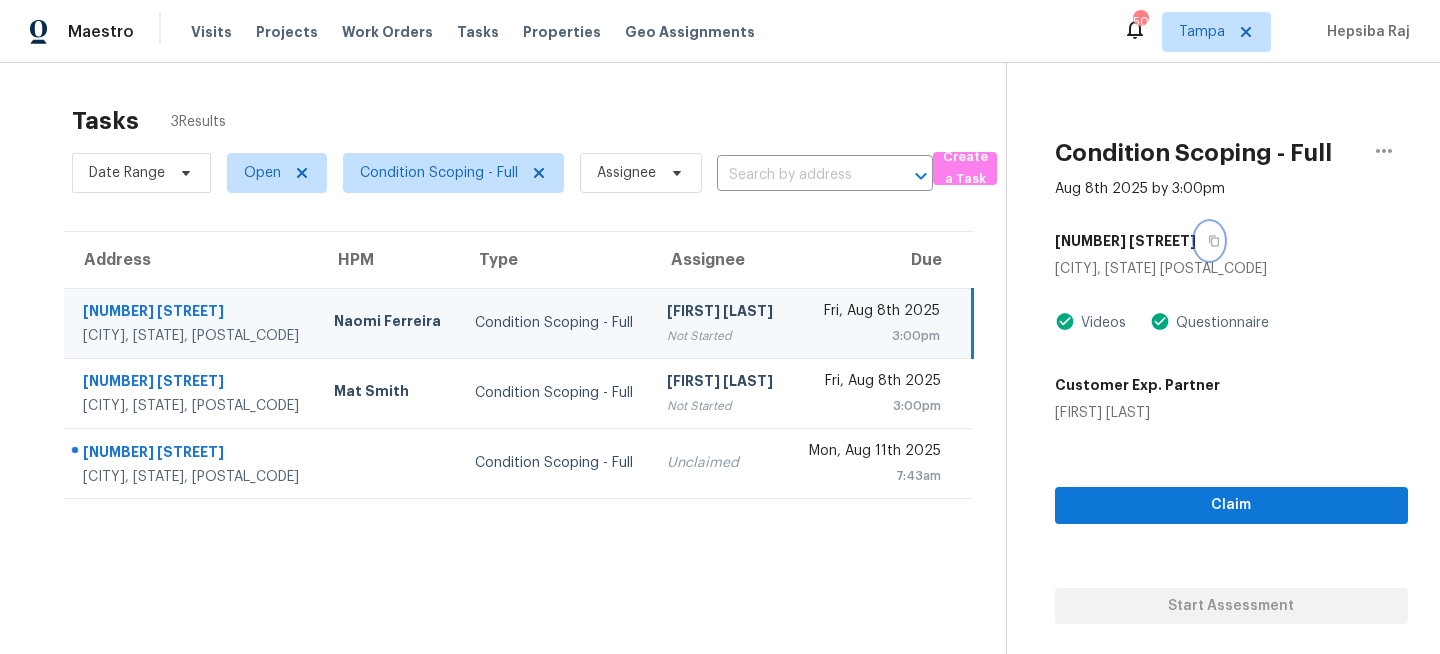click 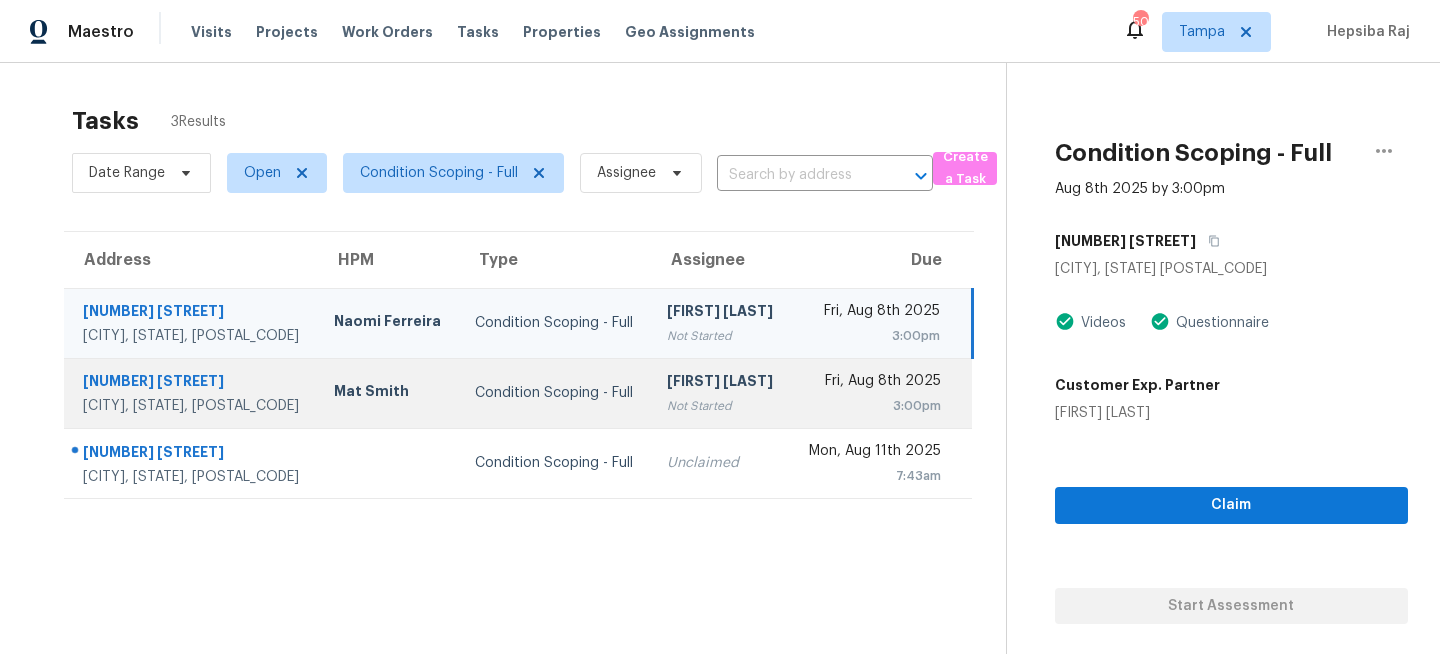 click on "Condition Scoping - Full" at bounding box center [555, 393] 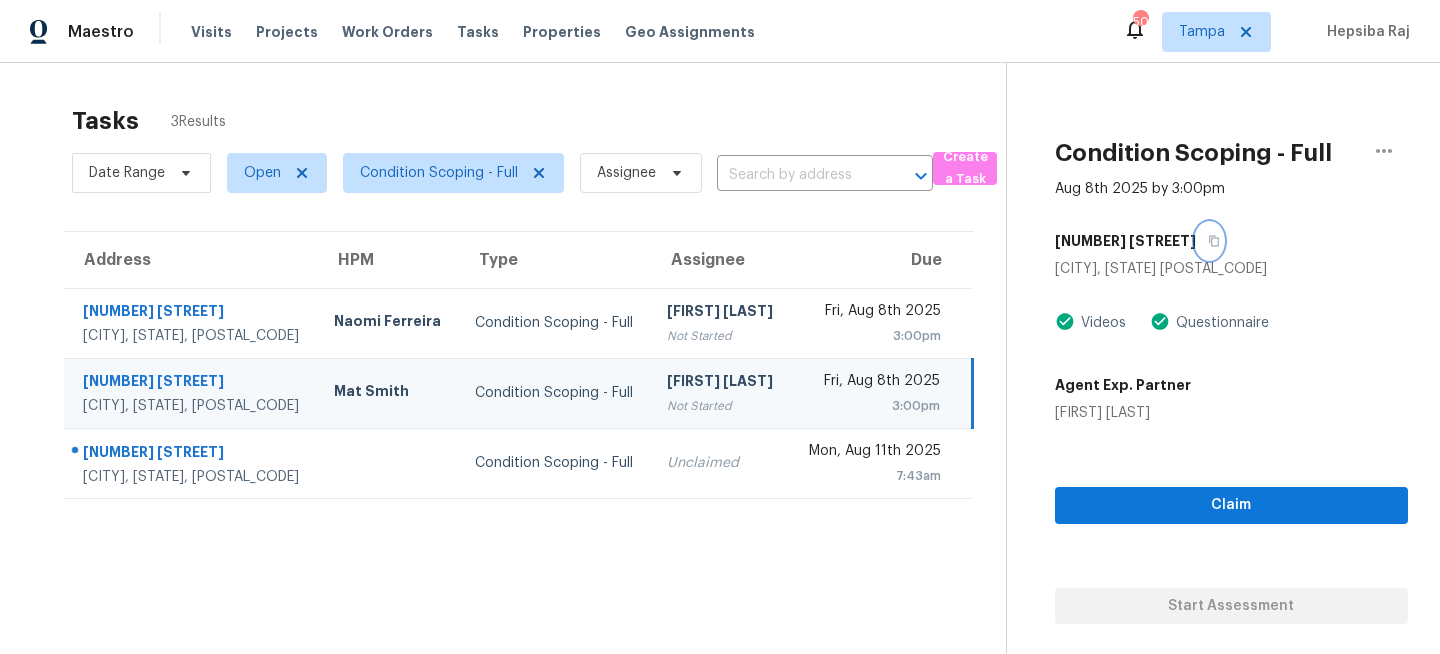 click 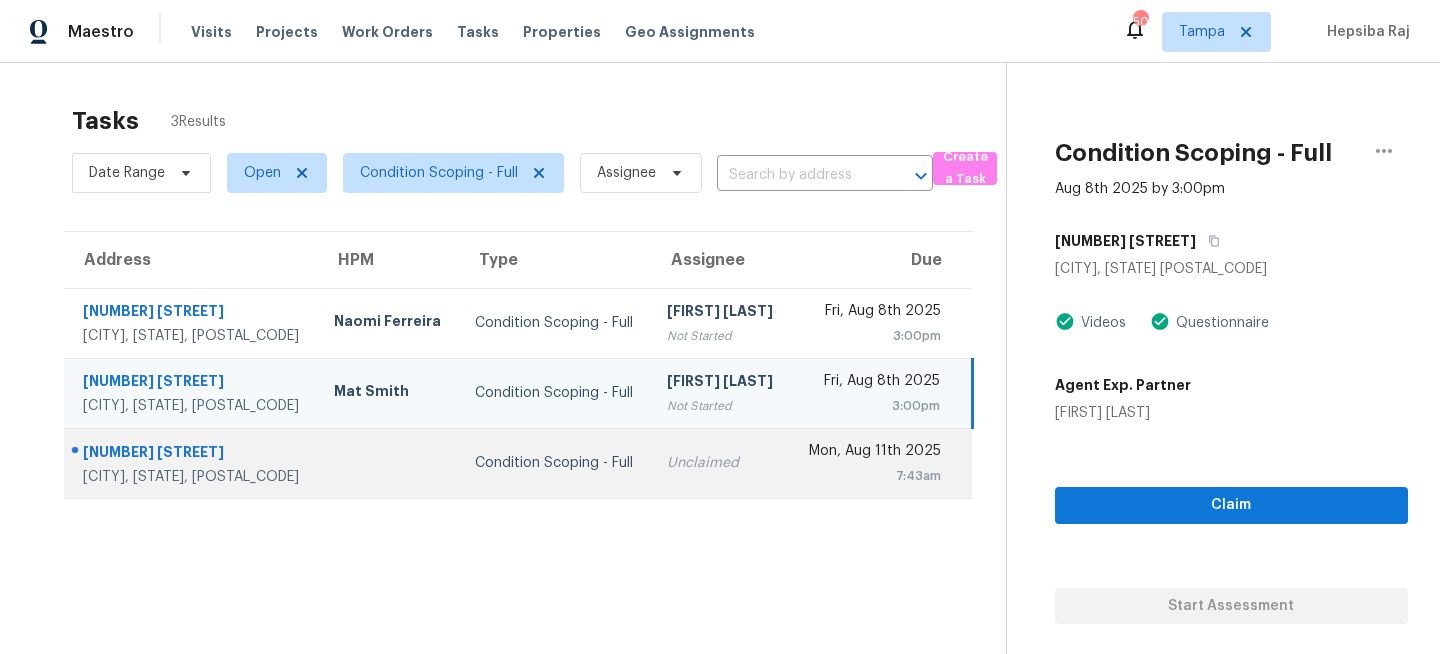 click on "Condition Scoping - Full" at bounding box center (555, 463) 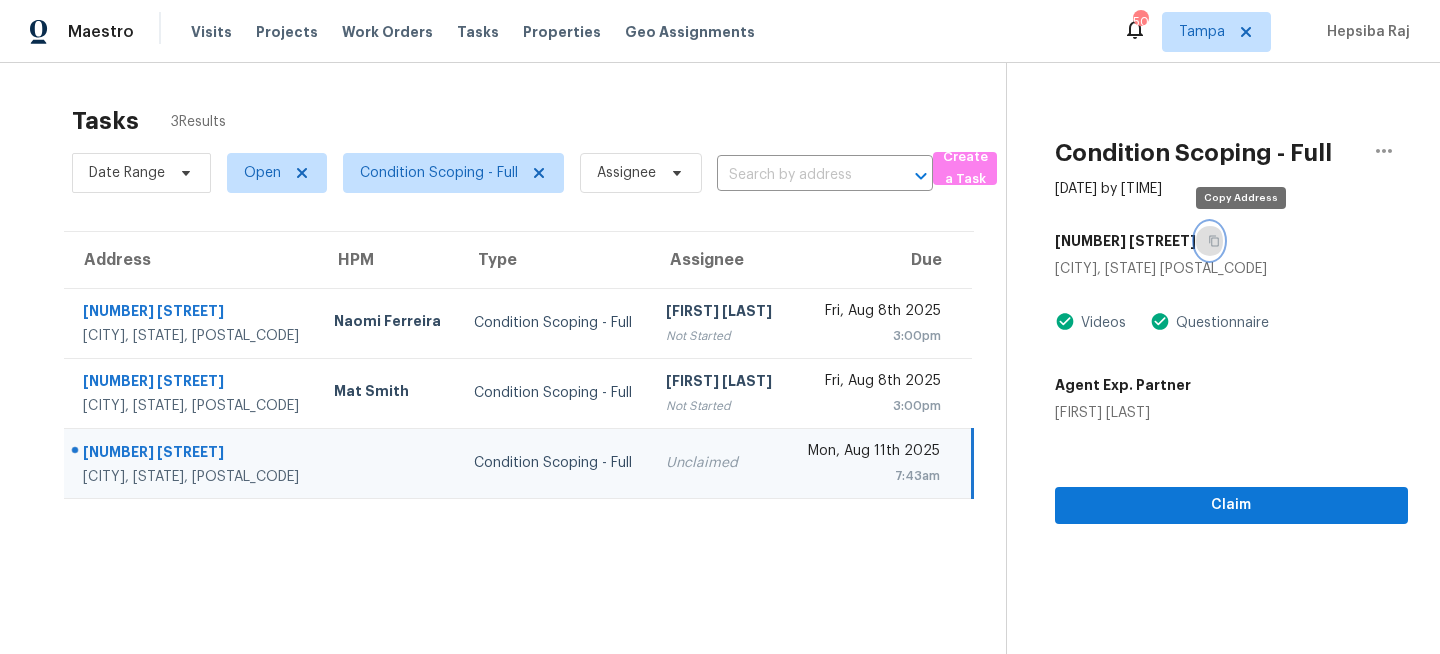 click 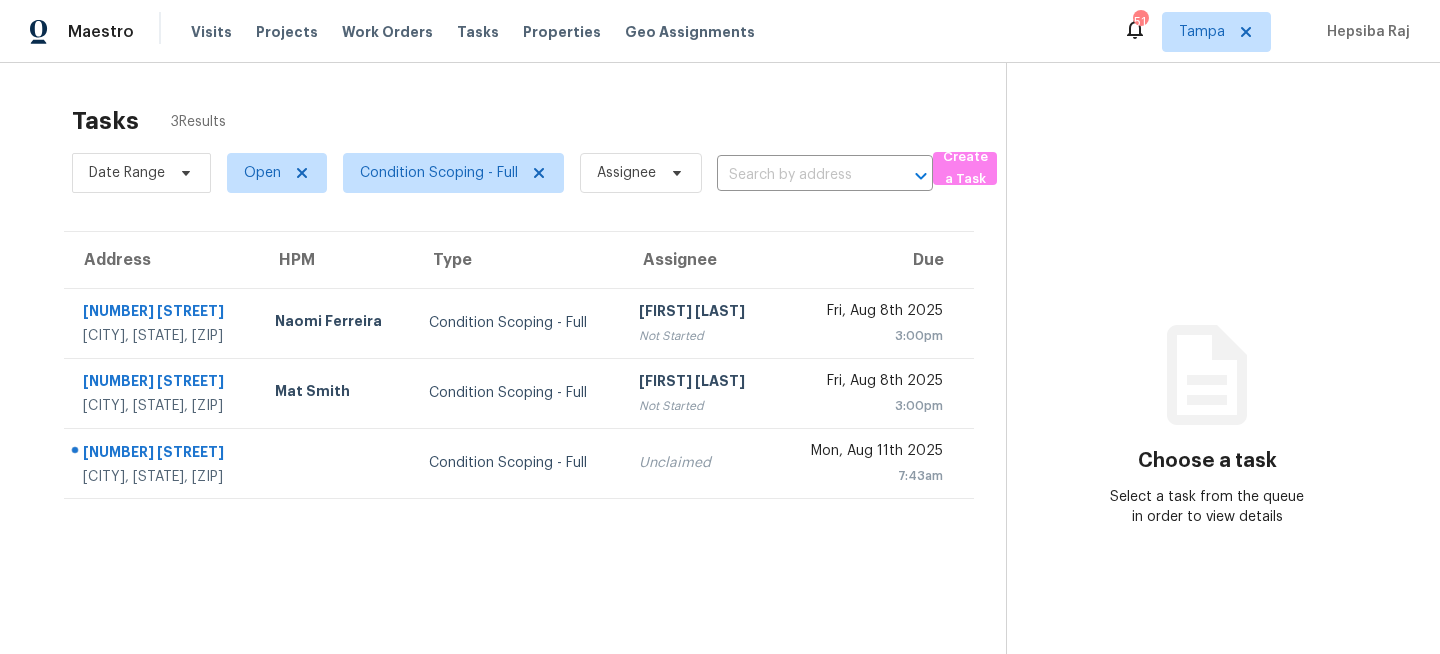 scroll, scrollTop: 0, scrollLeft: 0, axis: both 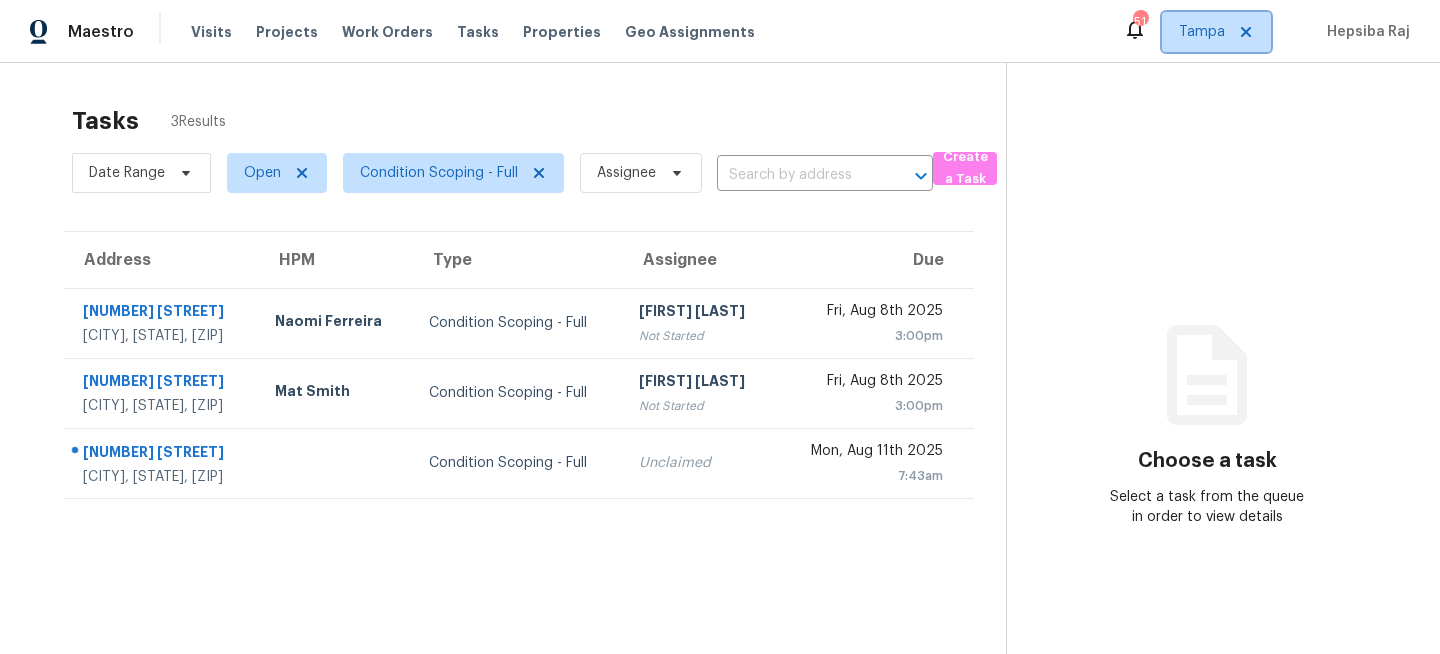 click on "Tampa" at bounding box center (1216, 32) 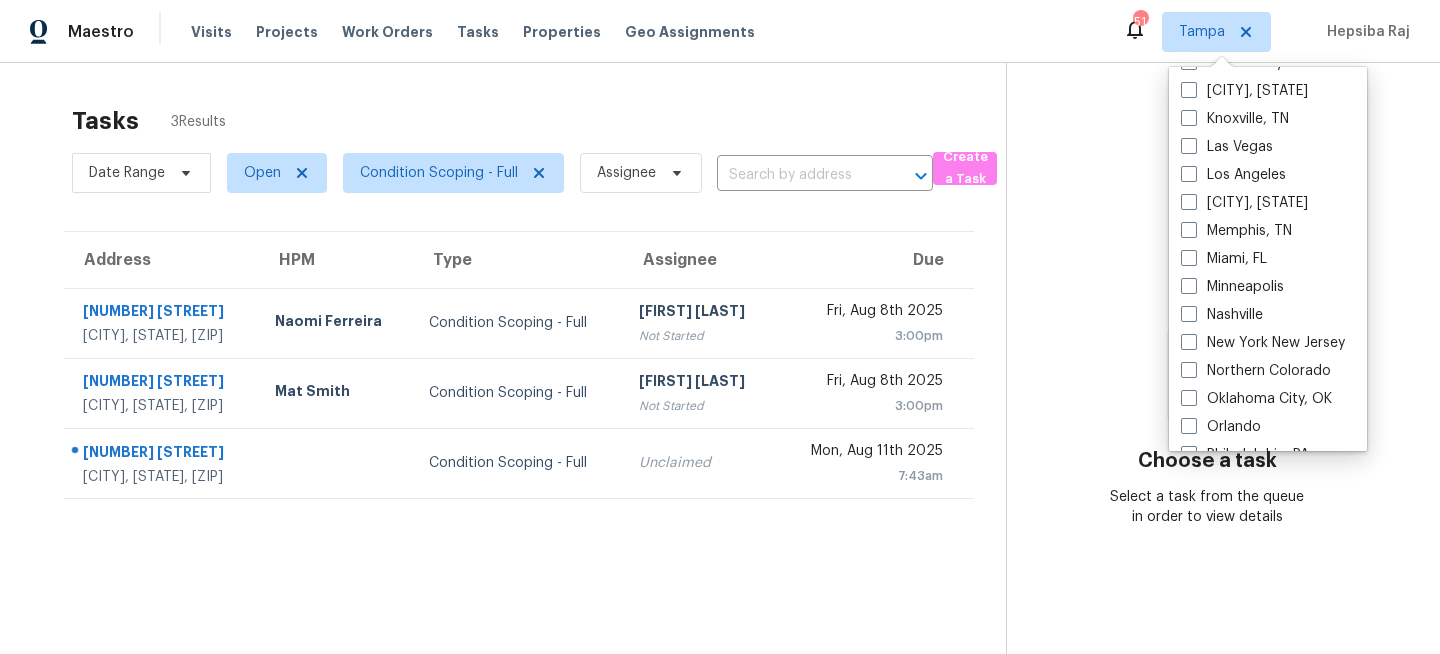 scroll, scrollTop: 813, scrollLeft: 0, axis: vertical 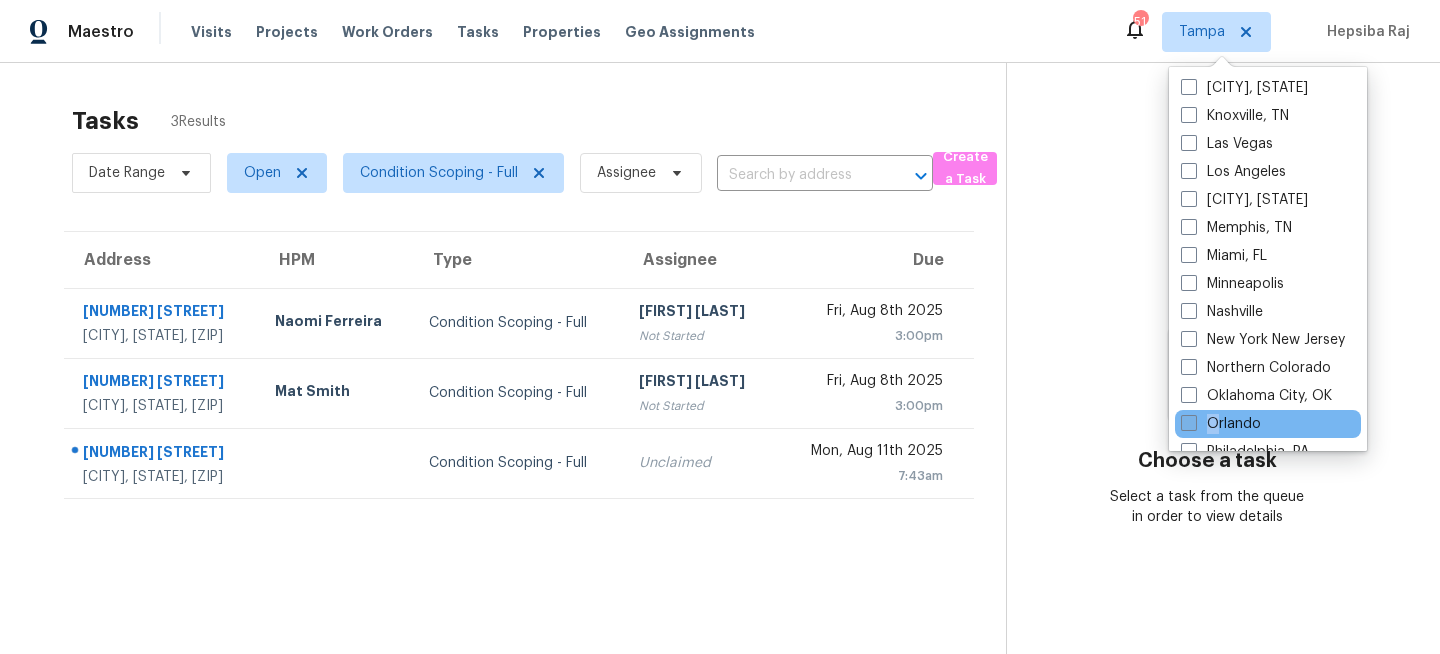 click on "Orlando" at bounding box center [1221, 424] 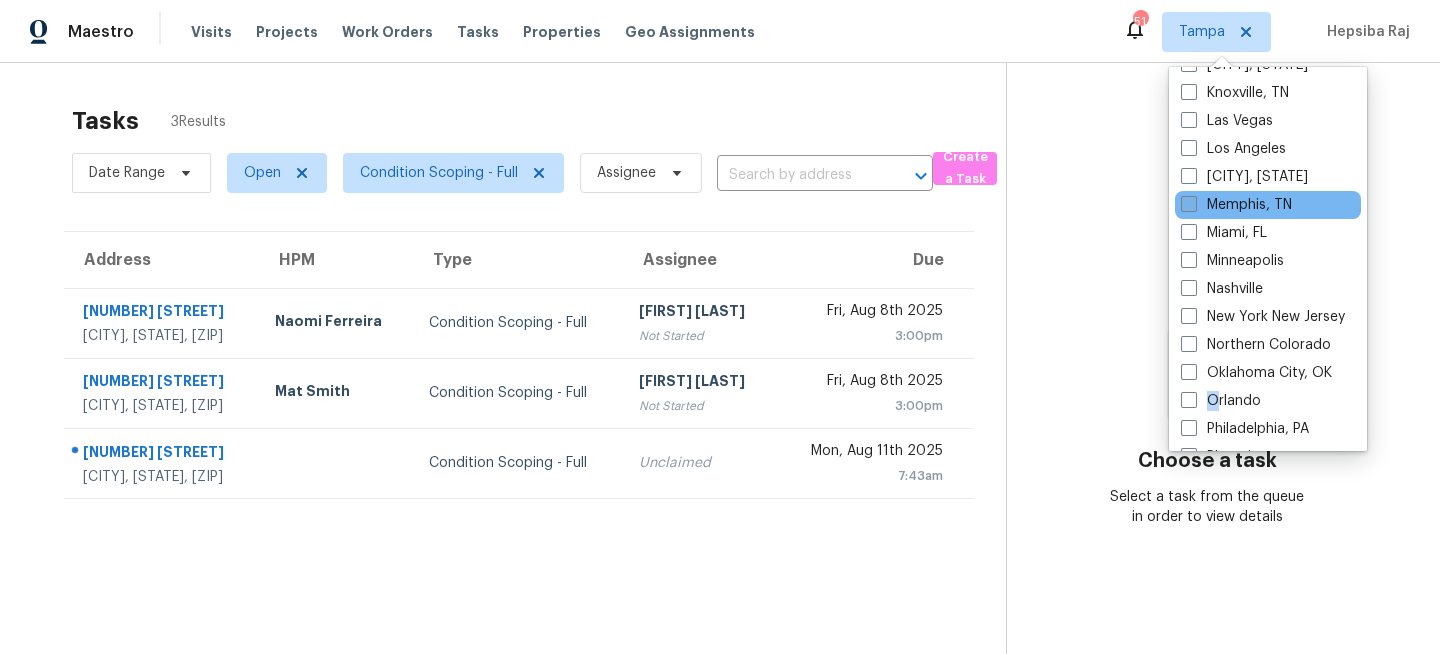 scroll, scrollTop: 845, scrollLeft: 0, axis: vertical 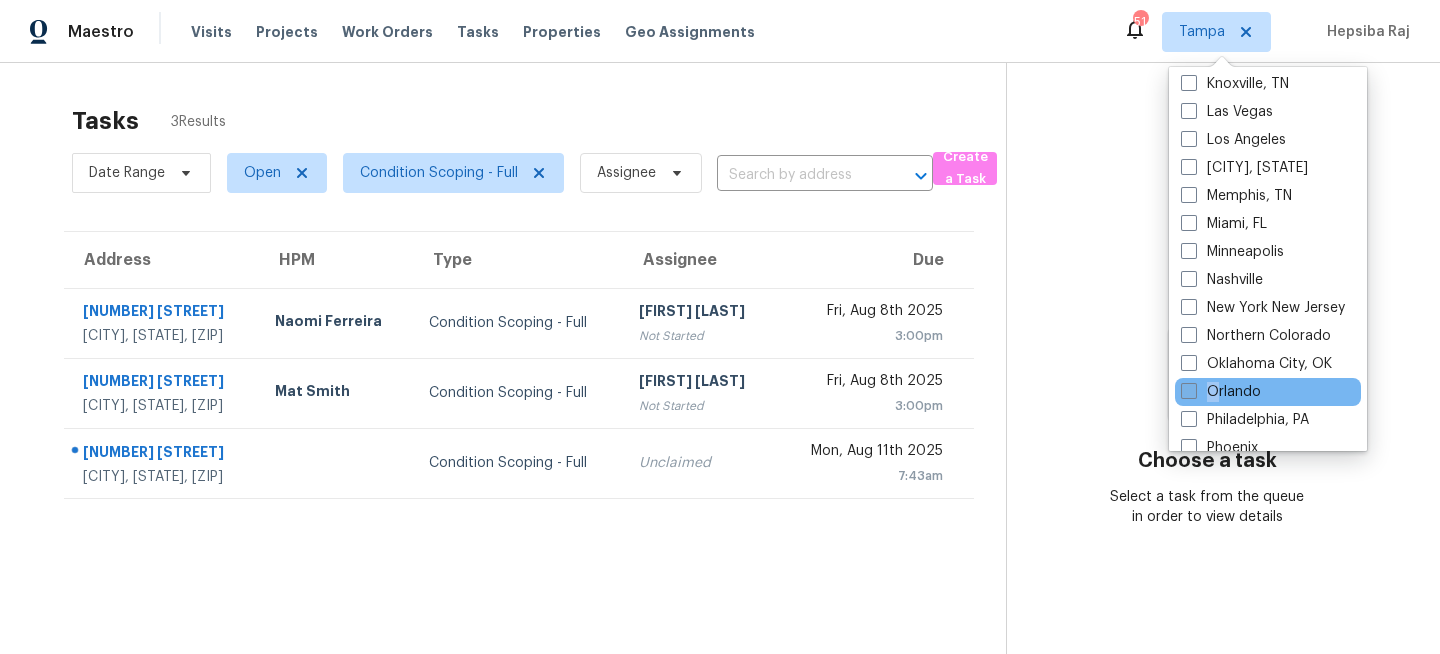 click at bounding box center (1189, 391) 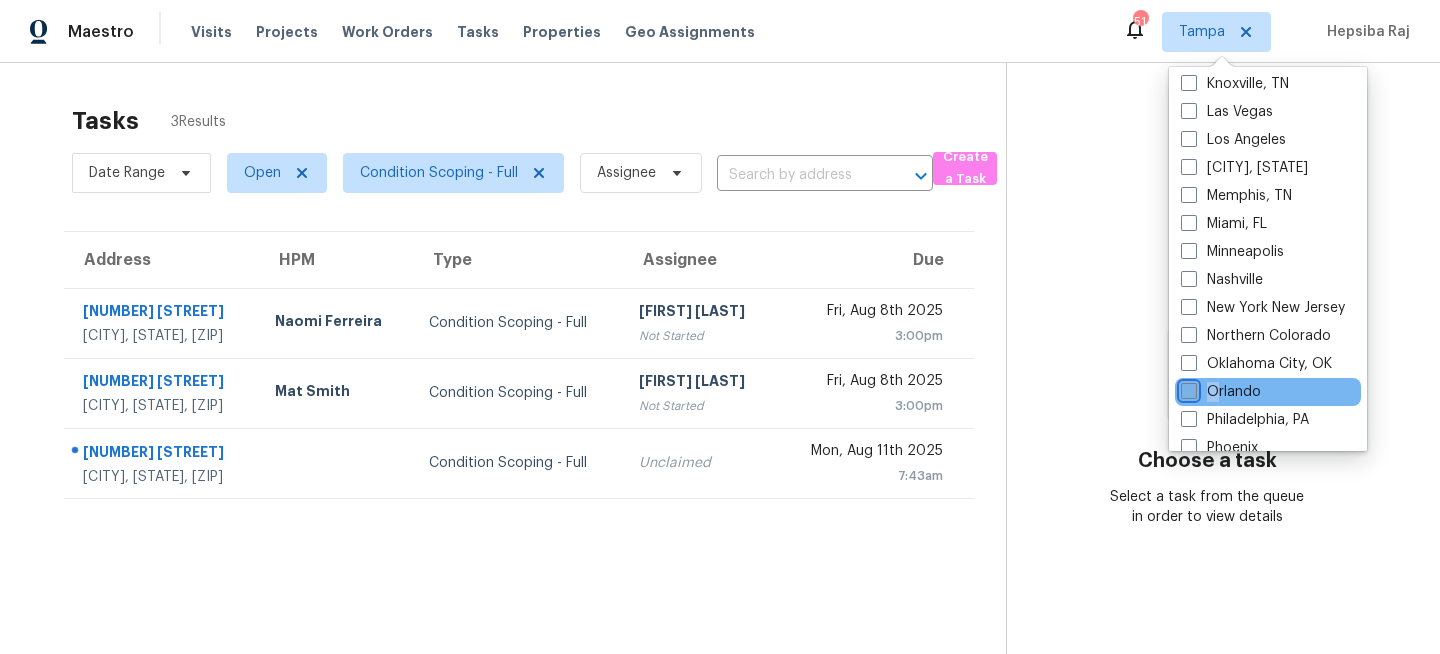 click on "Orlando" at bounding box center (1187, 388) 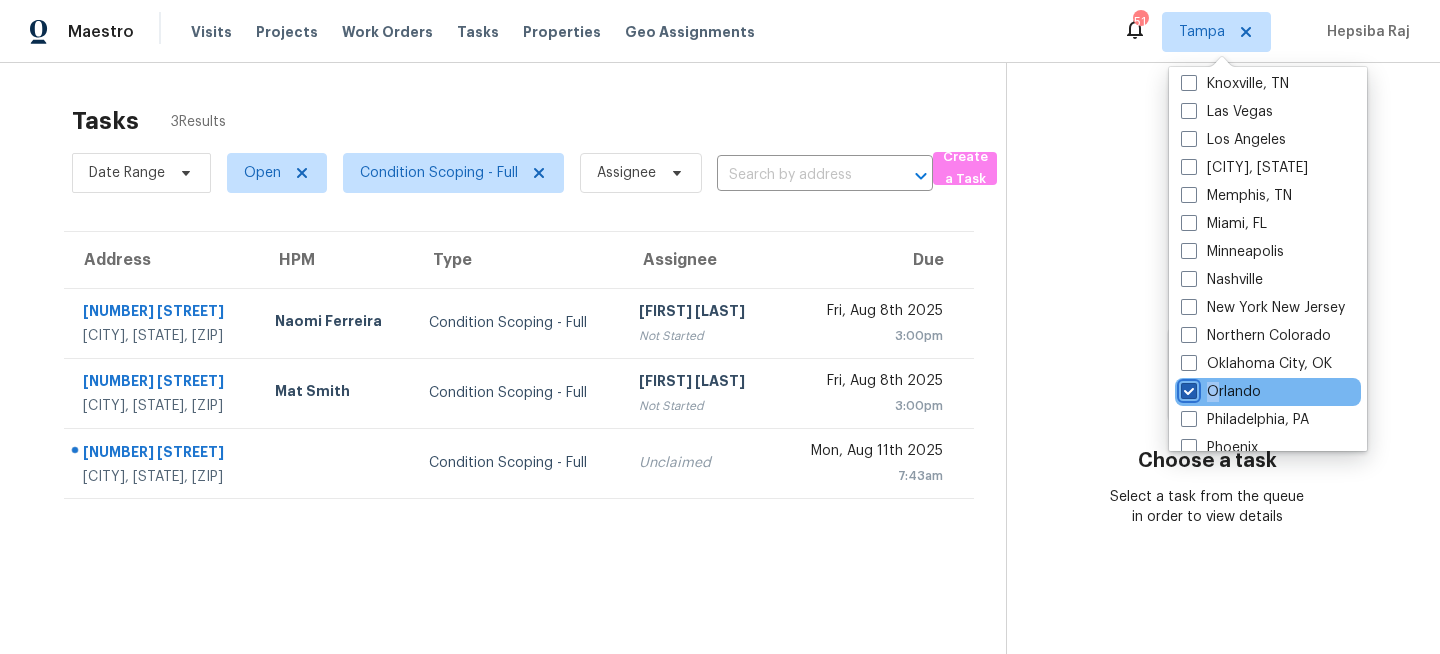 checkbox on "true" 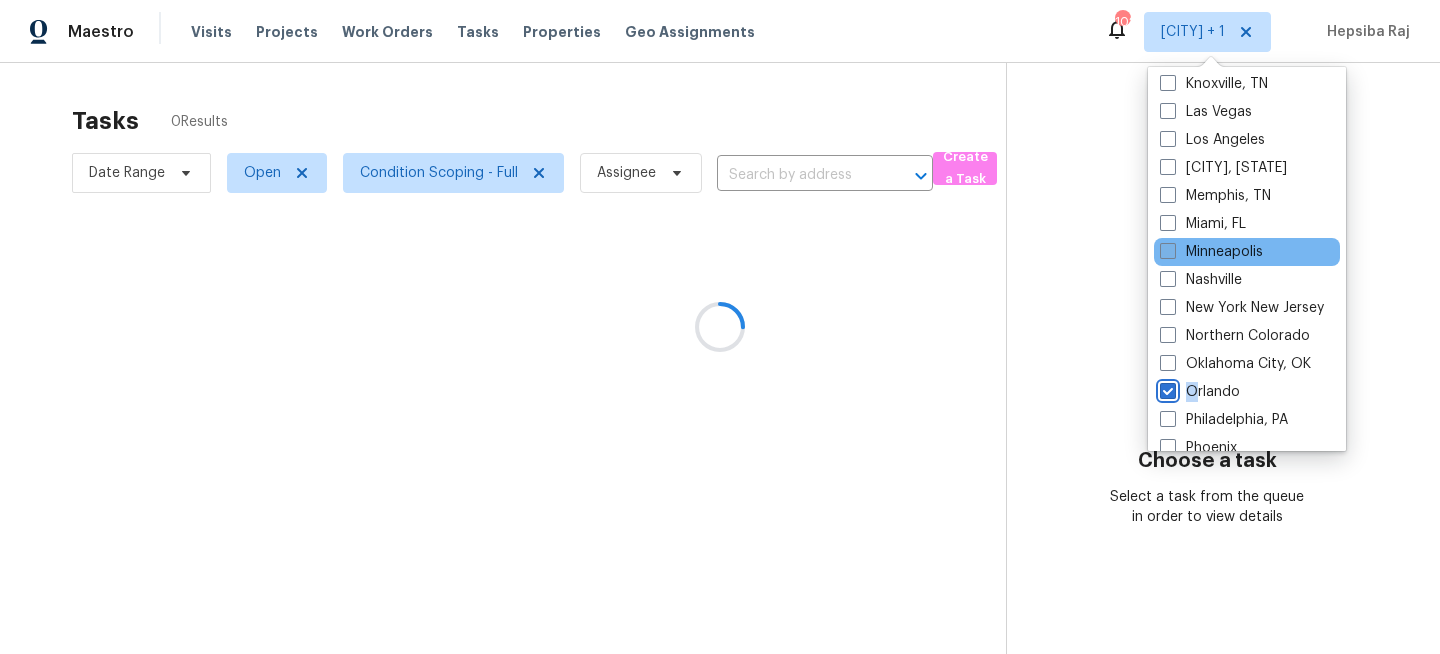 scroll, scrollTop: 0, scrollLeft: 0, axis: both 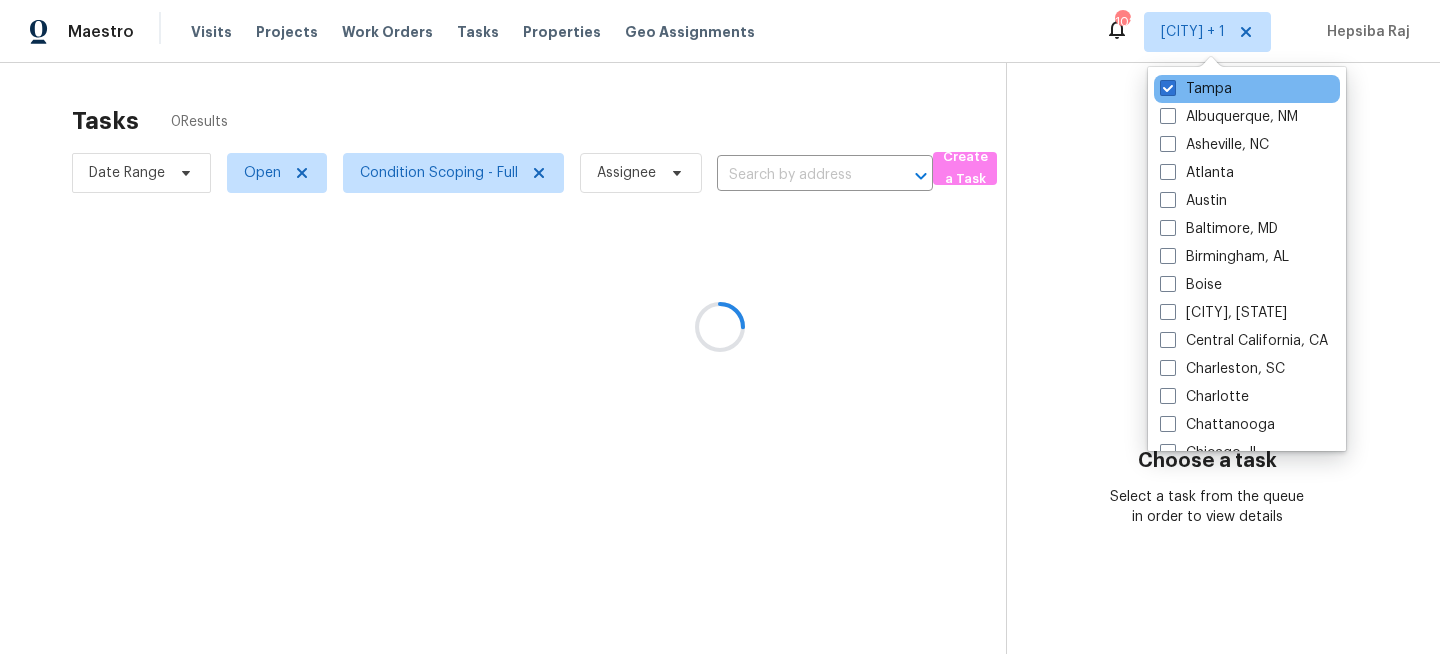 click on "Tampa" at bounding box center [1247, 89] 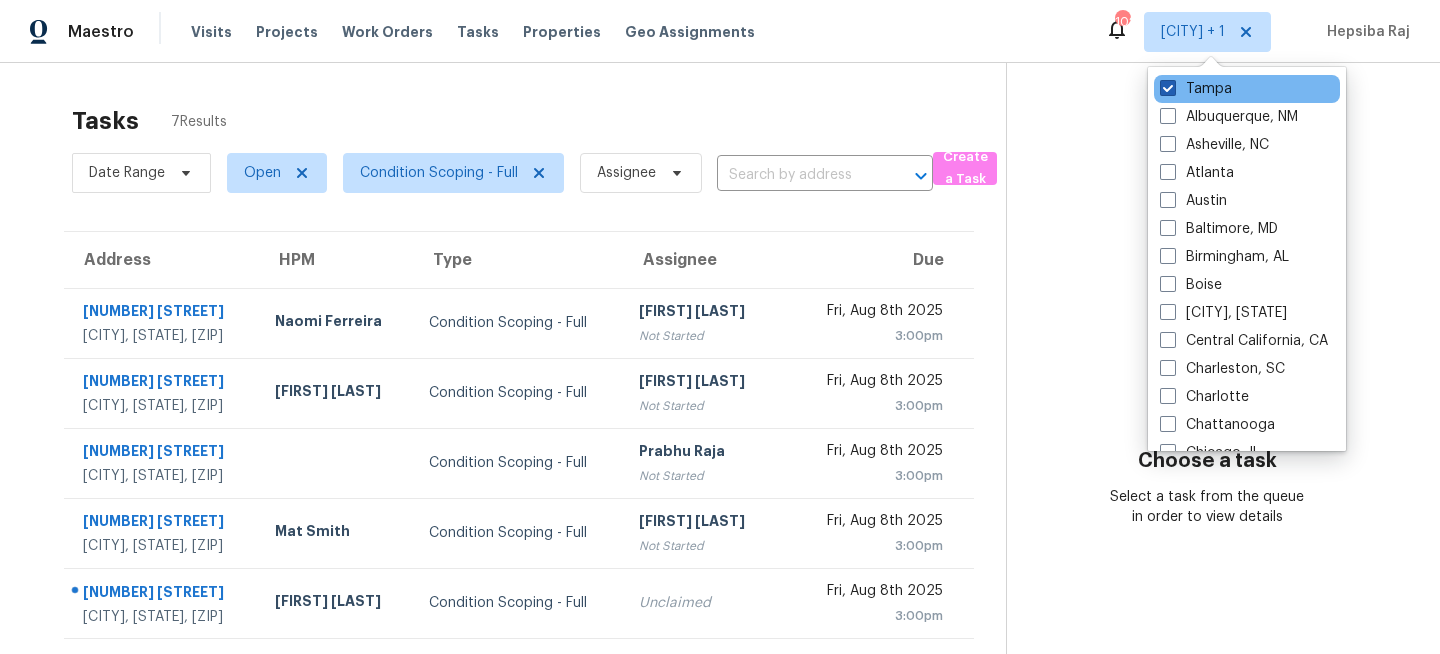 click on "Tampa" at bounding box center (1196, 89) 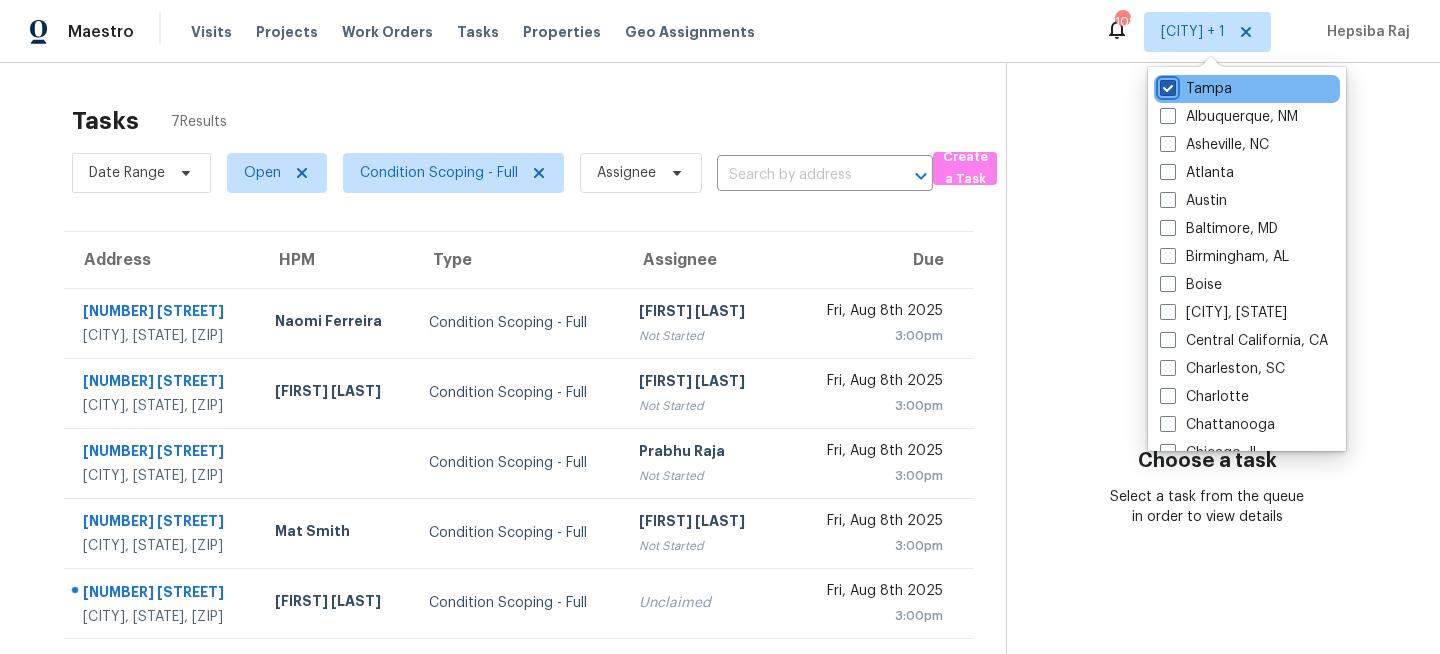 click on "Tampa" at bounding box center [1166, 85] 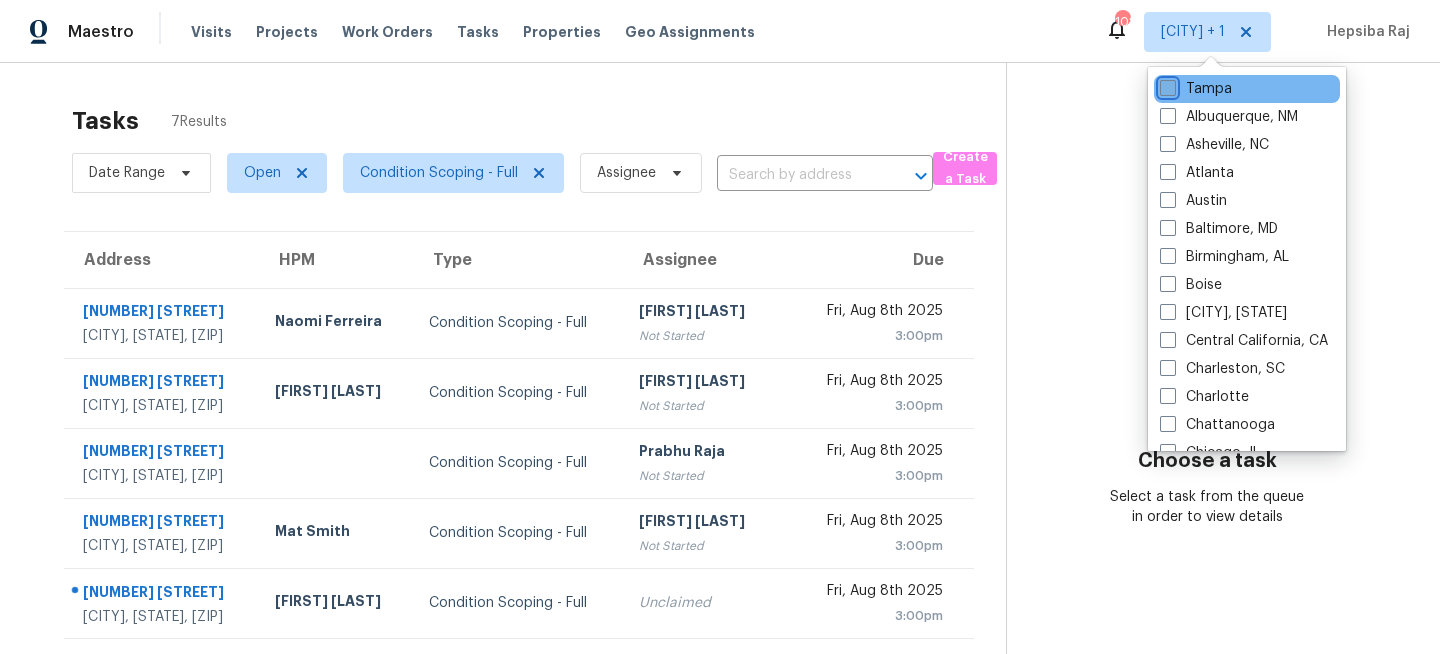 checkbox on "false" 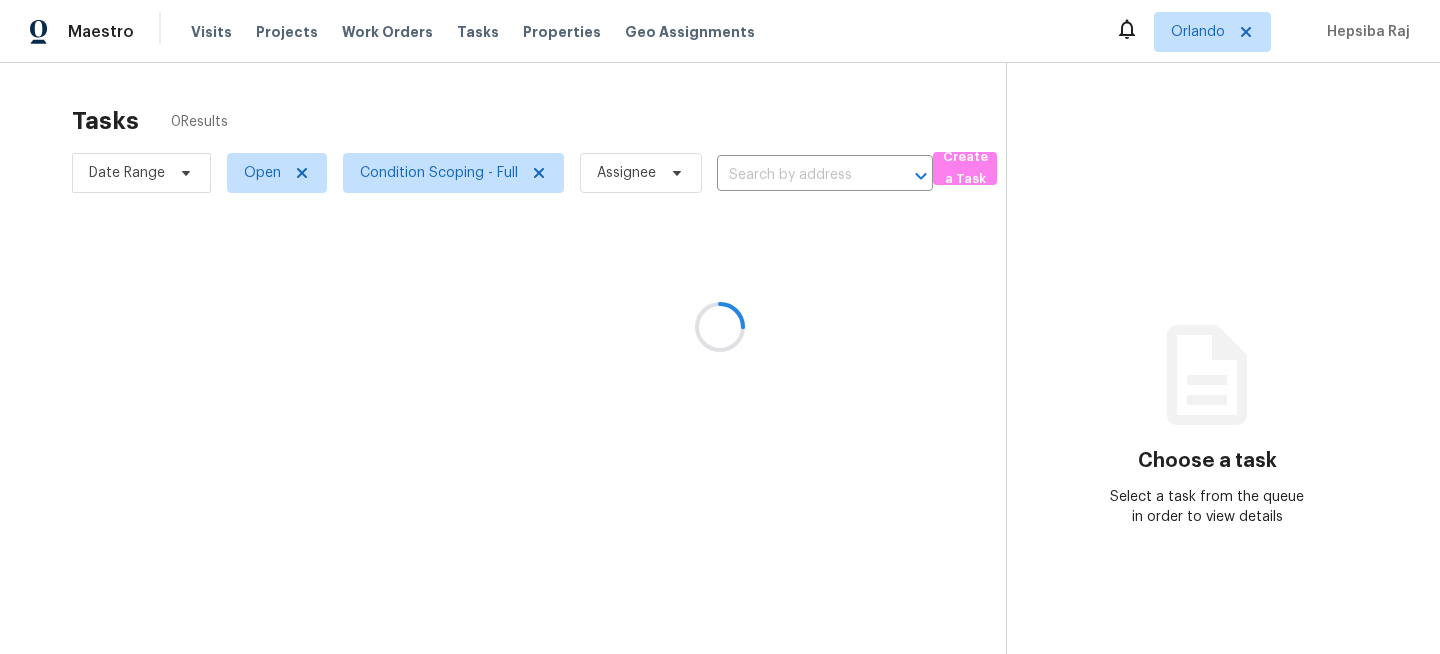 scroll, scrollTop: 0, scrollLeft: 0, axis: both 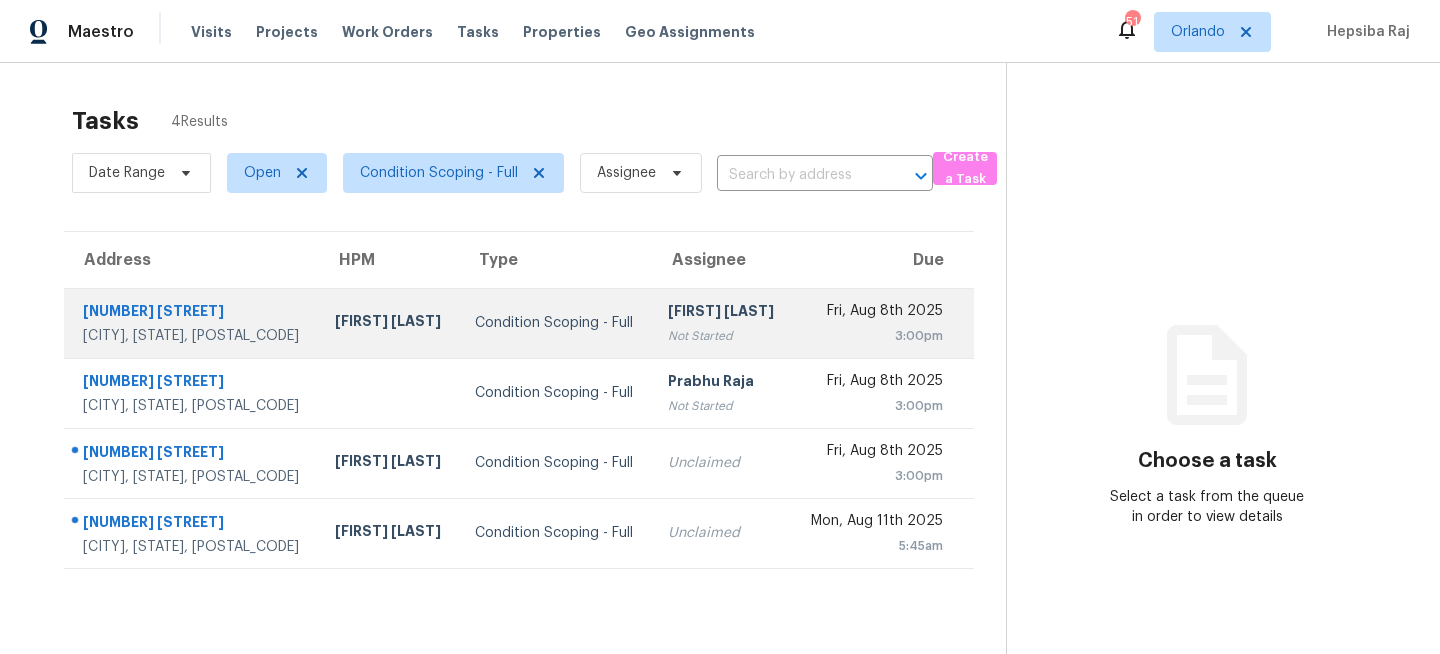 click on "Condition Scoping - Full" at bounding box center (555, 323) 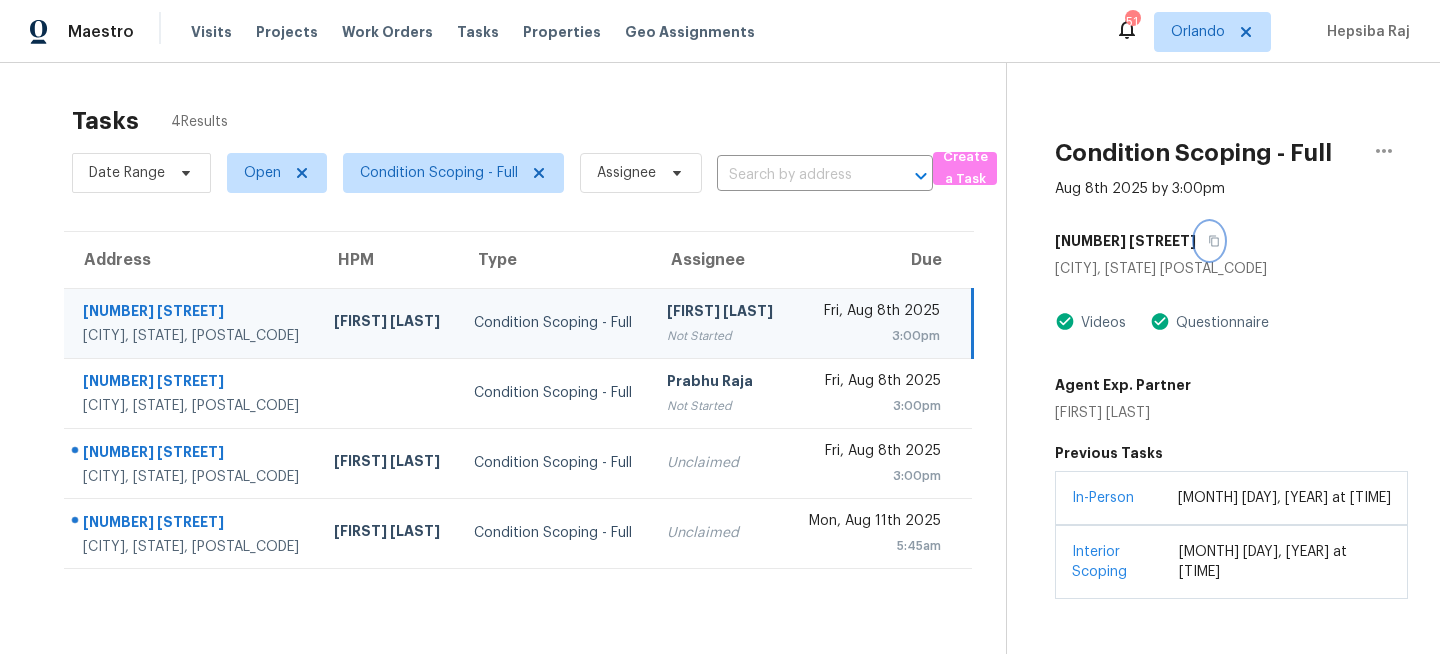 click 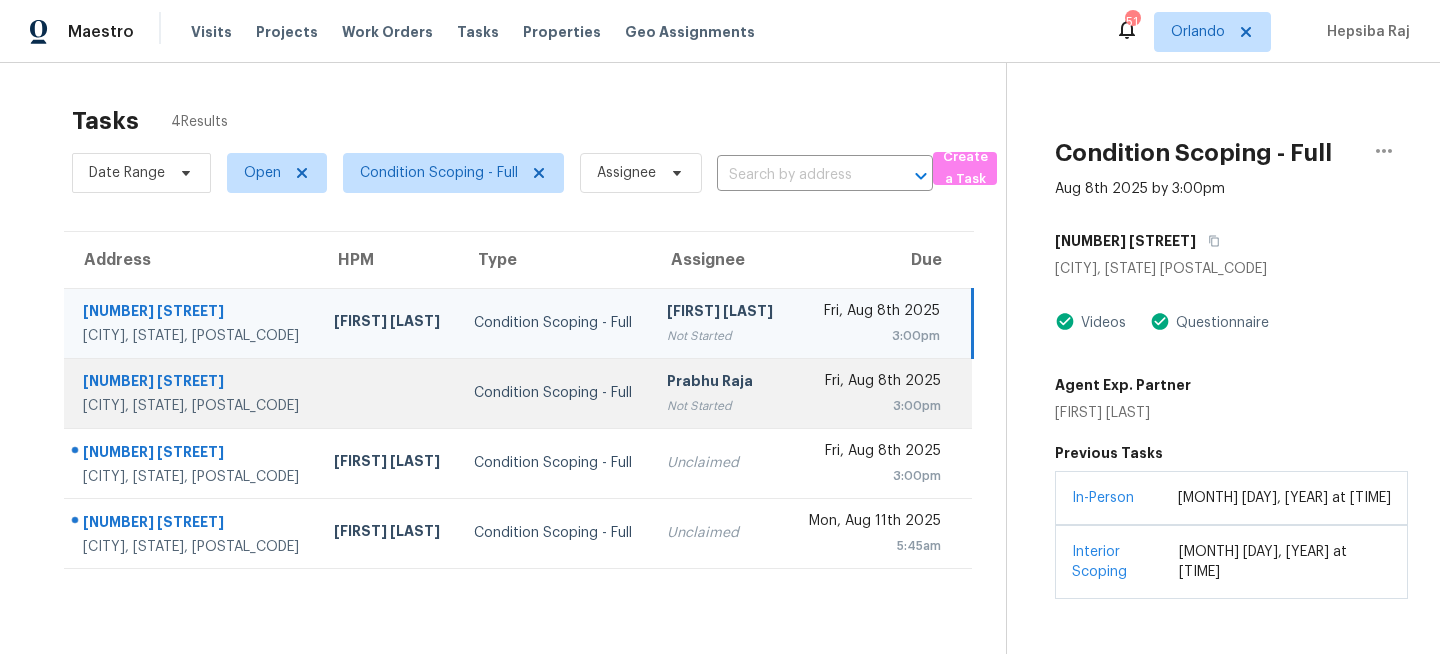 click on "Not Started" at bounding box center [721, 406] 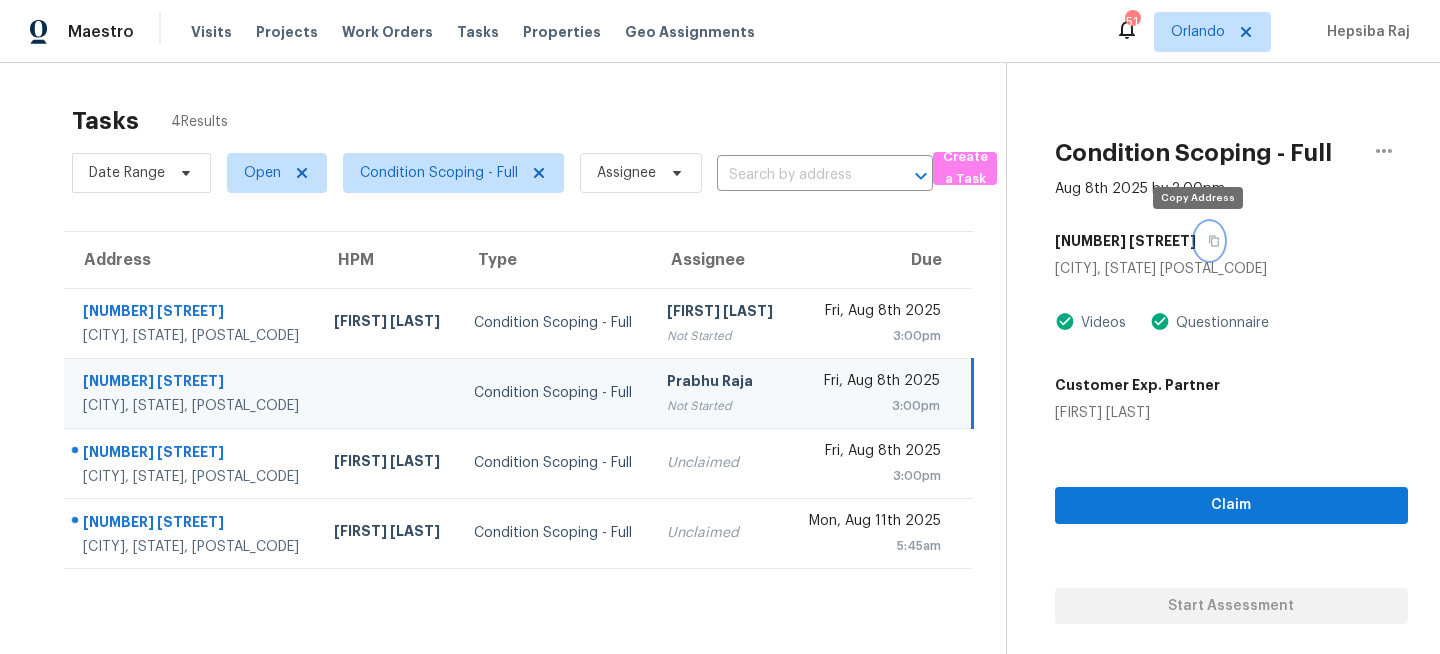 click 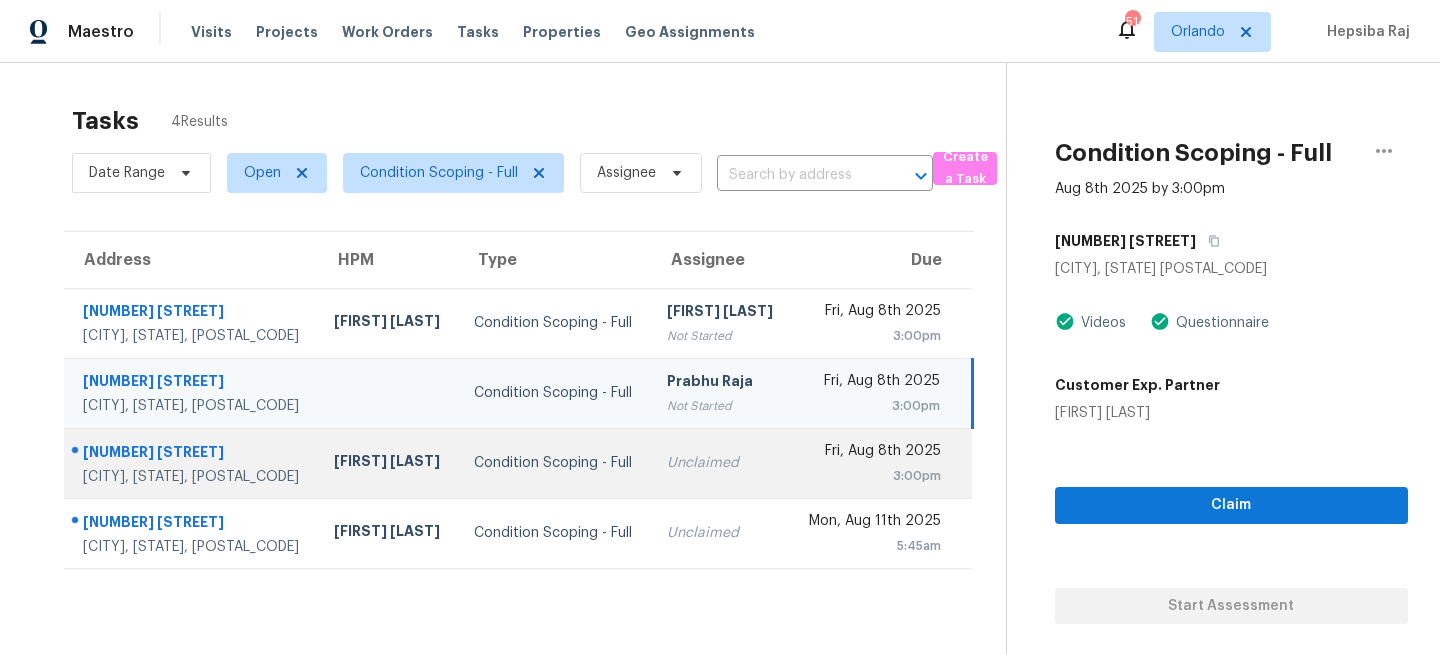 click on "Condition Scoping - Full" at bounding box center [554, 463] 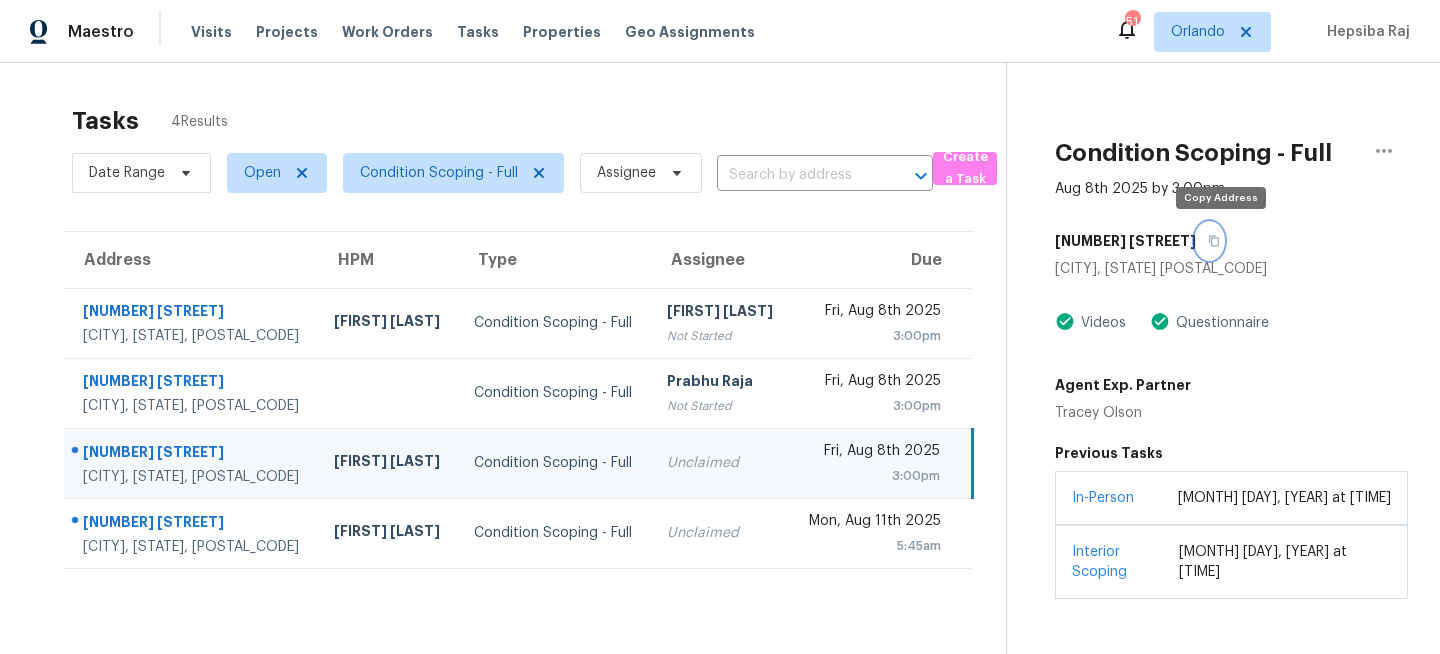 click 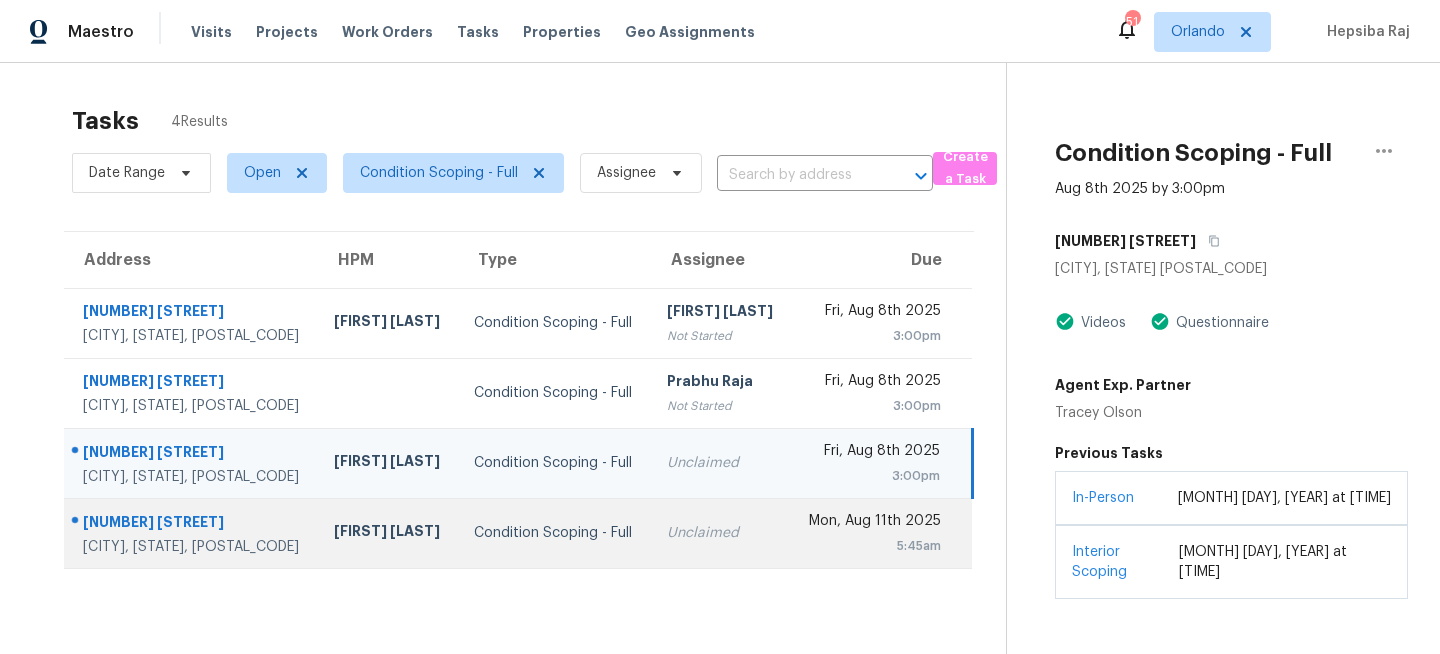 click on "Condition Scoping - Full" at bounding box center [554, 533] 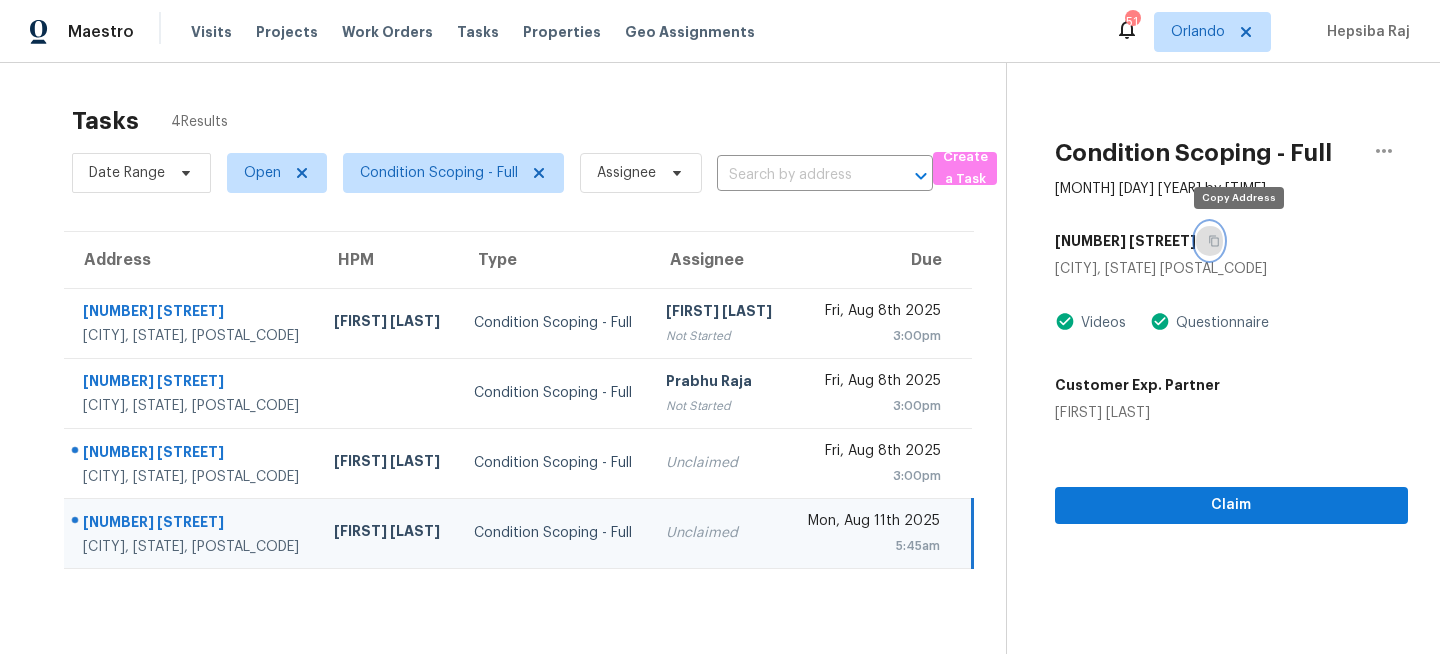 click 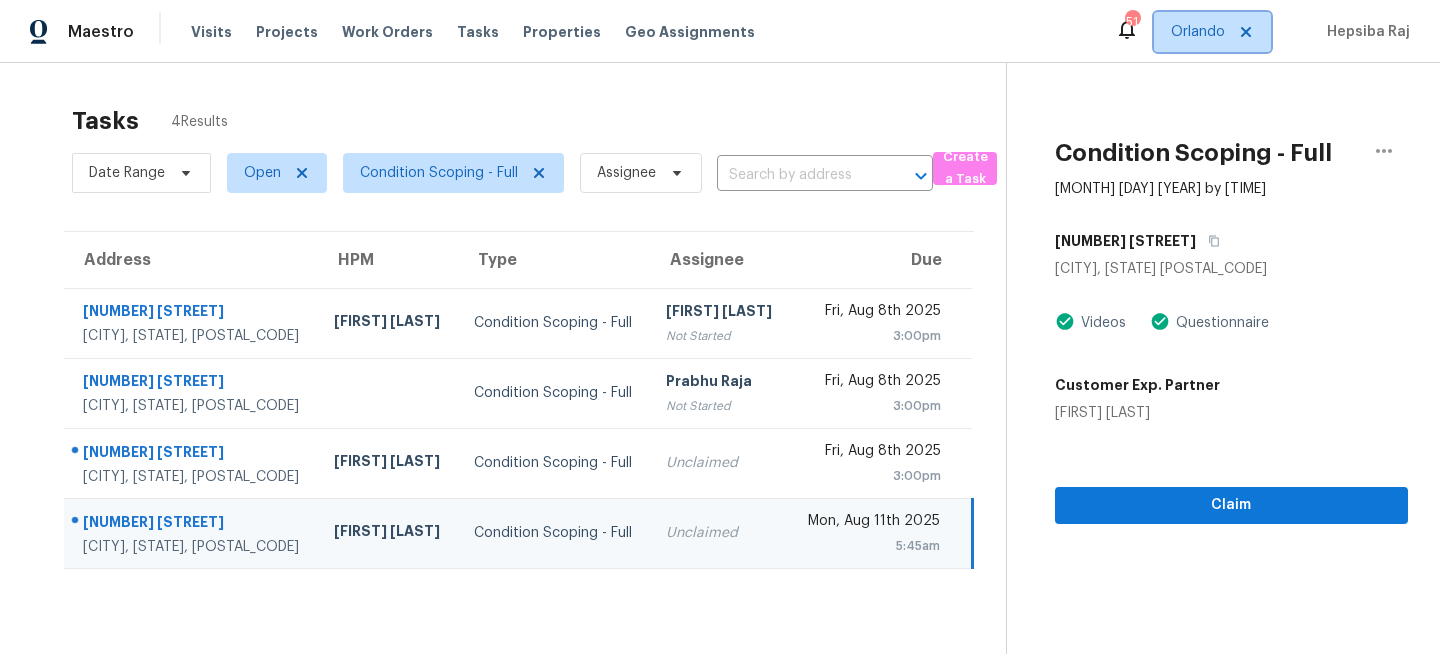 click on "Orlando" at bounding box center (1198, 32) 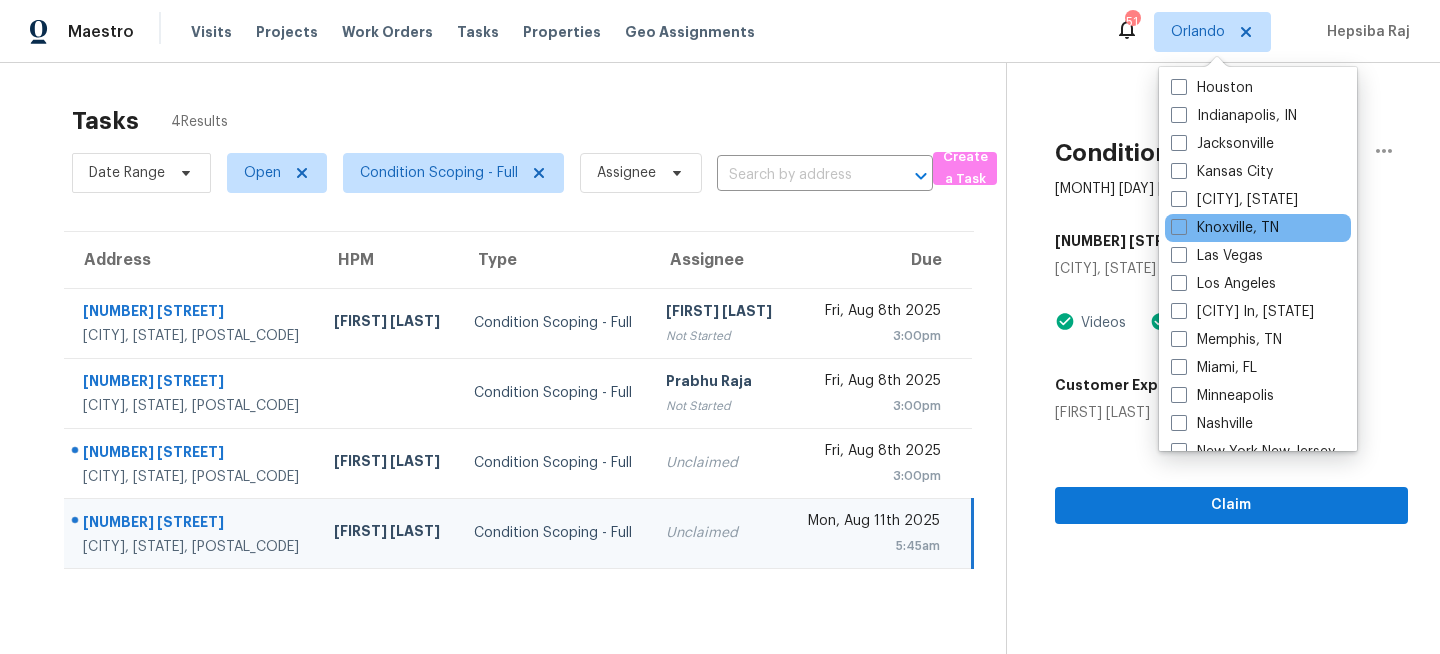 scroll, scrollTop: 738, scrollLeft: 0, axis: vertical 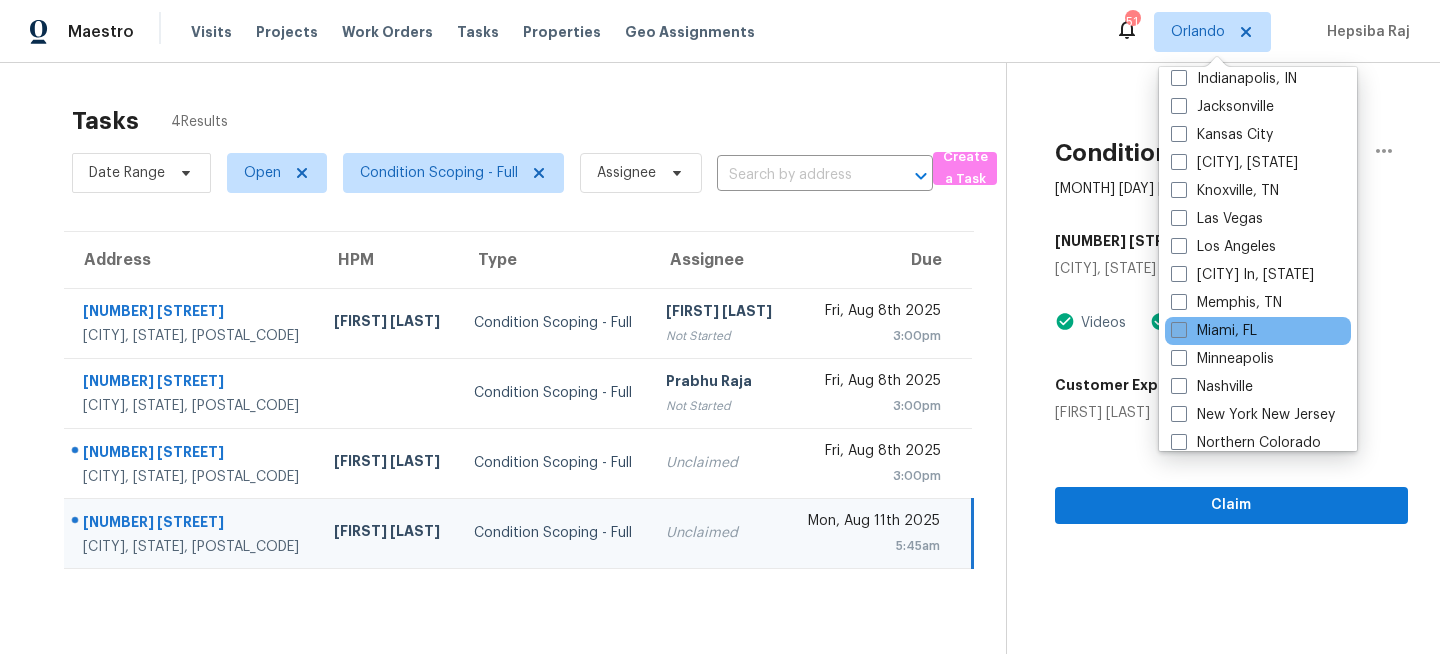 click on "Miami, FL" at bounding box center [1214, 331] 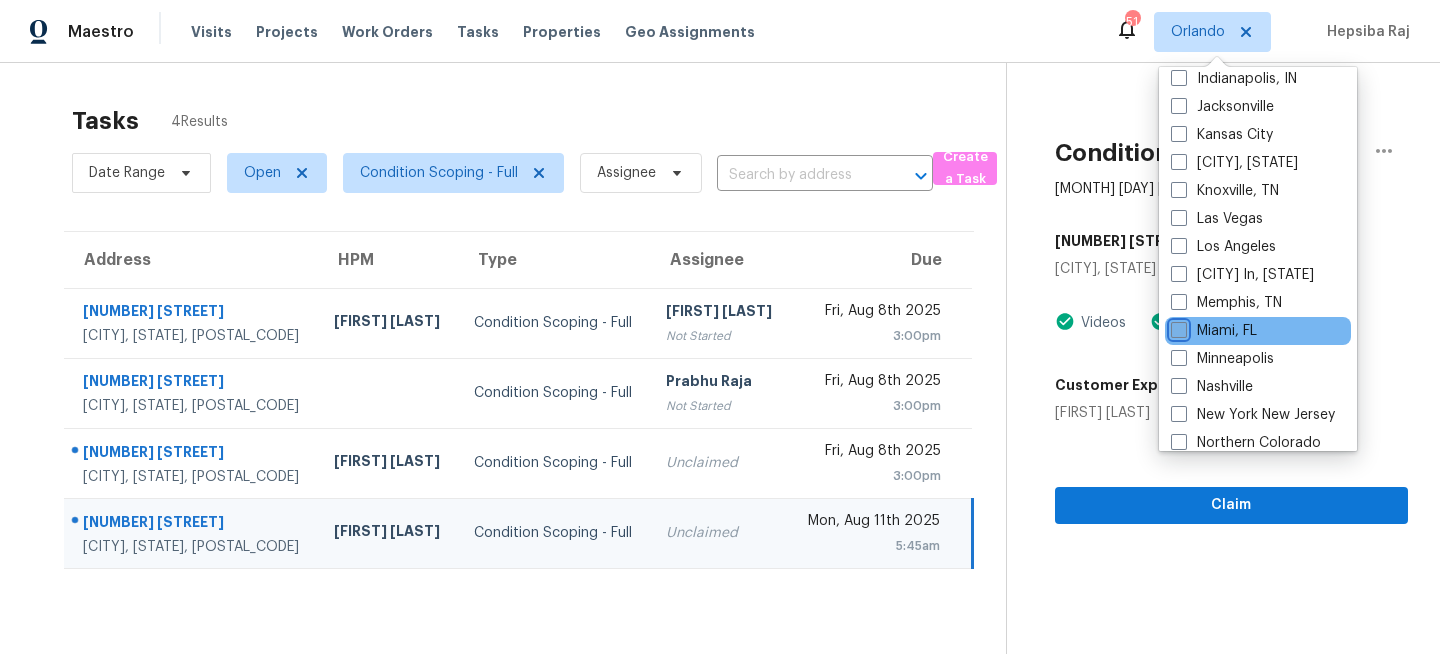 click on "Miami, FL" at bounding box center (1177, 327) 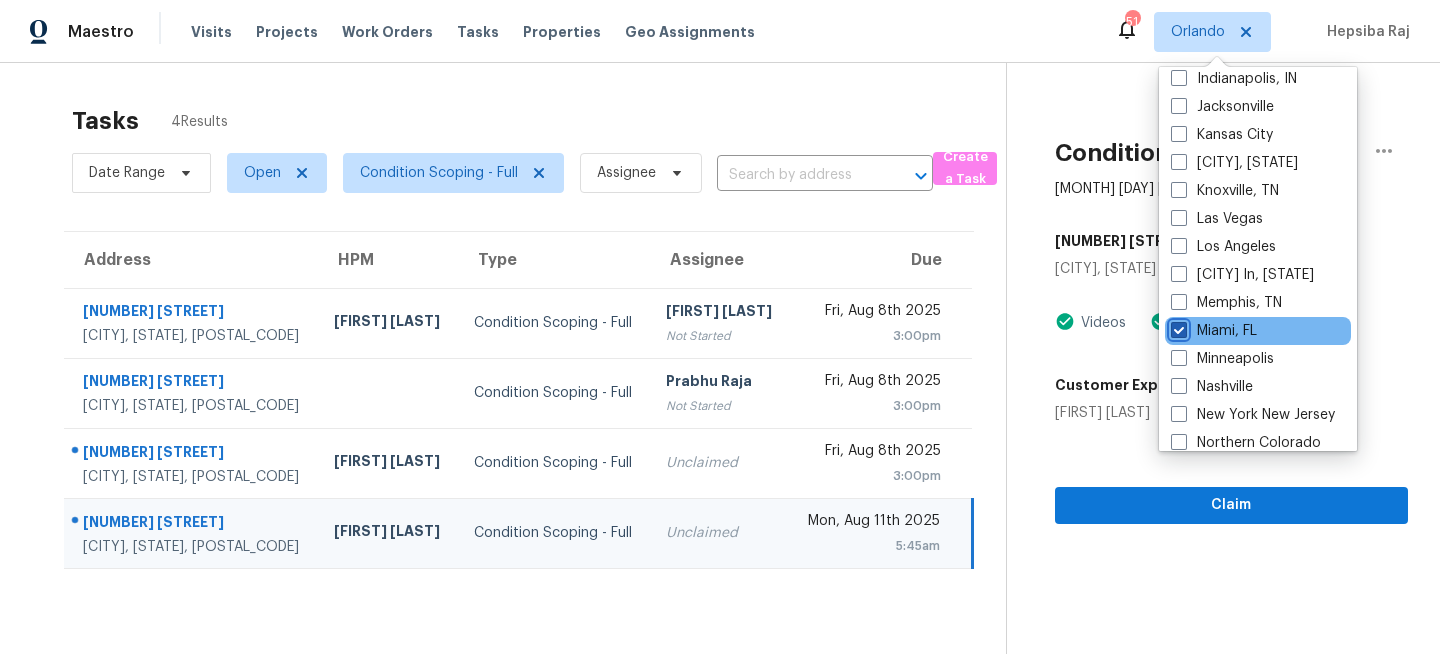 checkbox on "true" 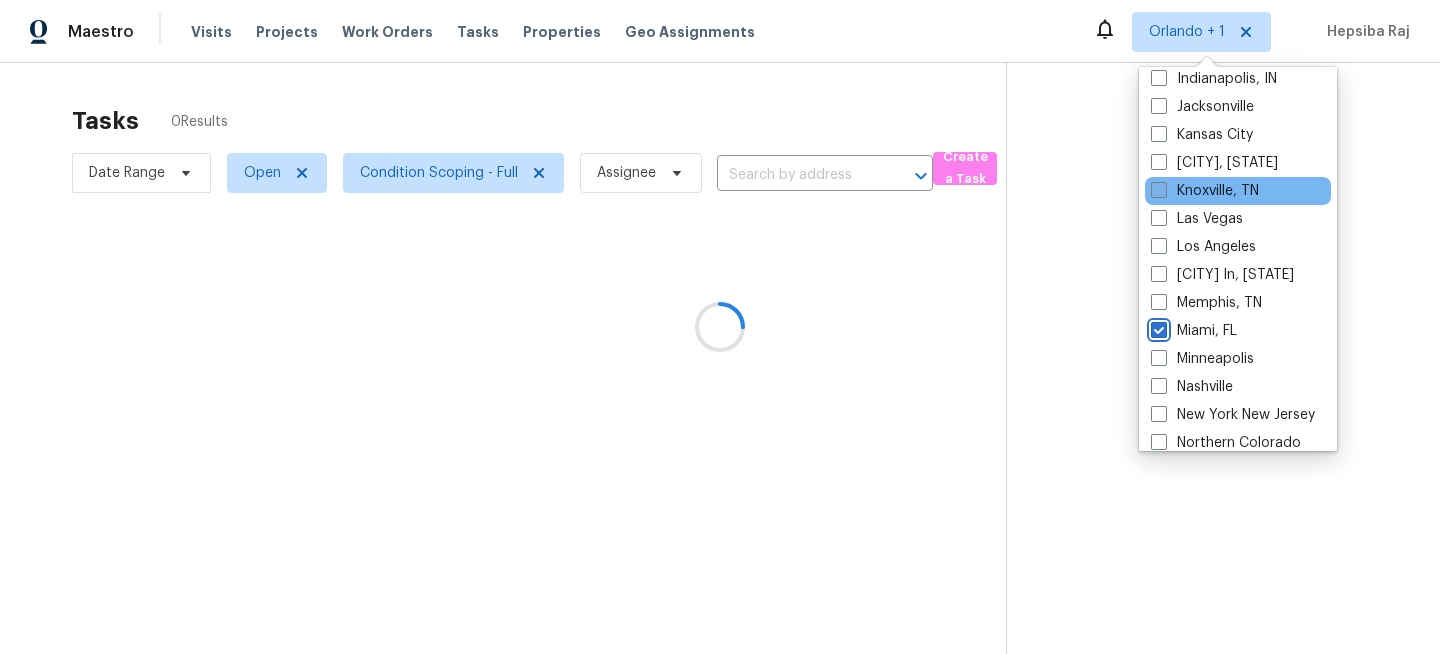 scroll, scrollTop: 0, scrollLeft: 0, axis: both 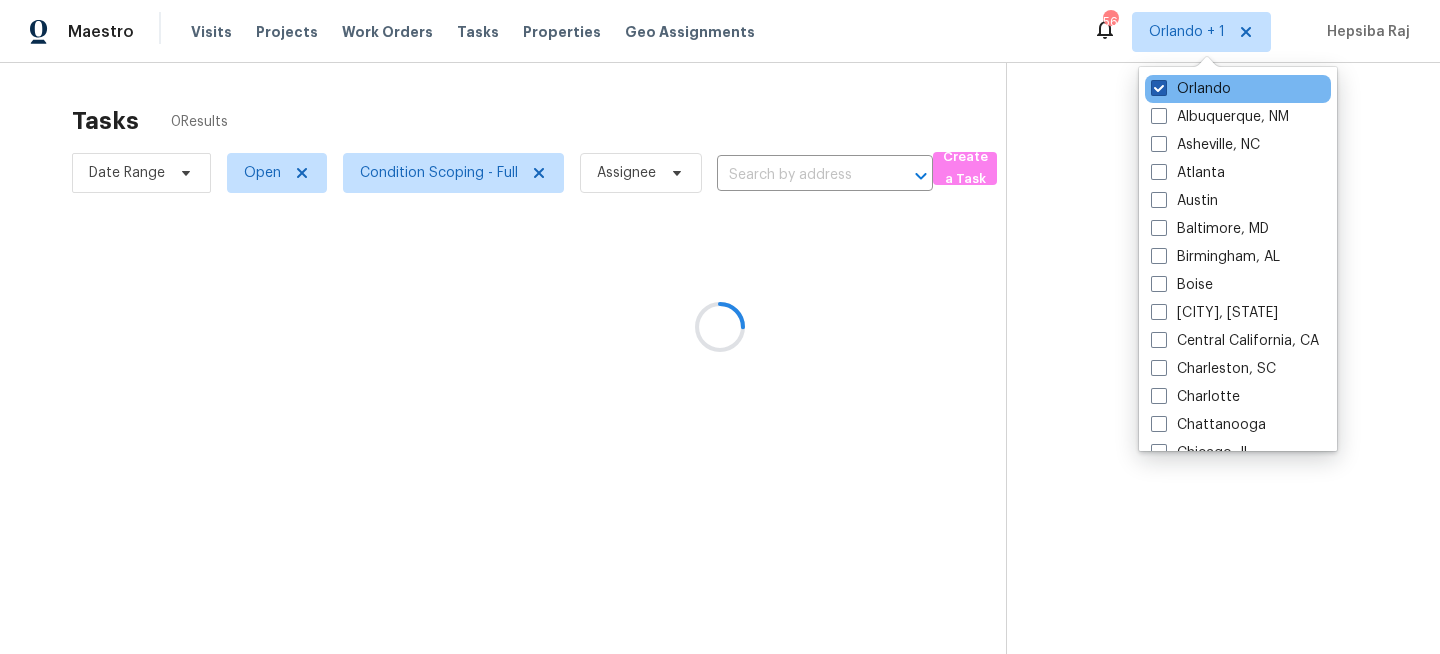 click on "Orlando" at bounding box center [1191, 89] 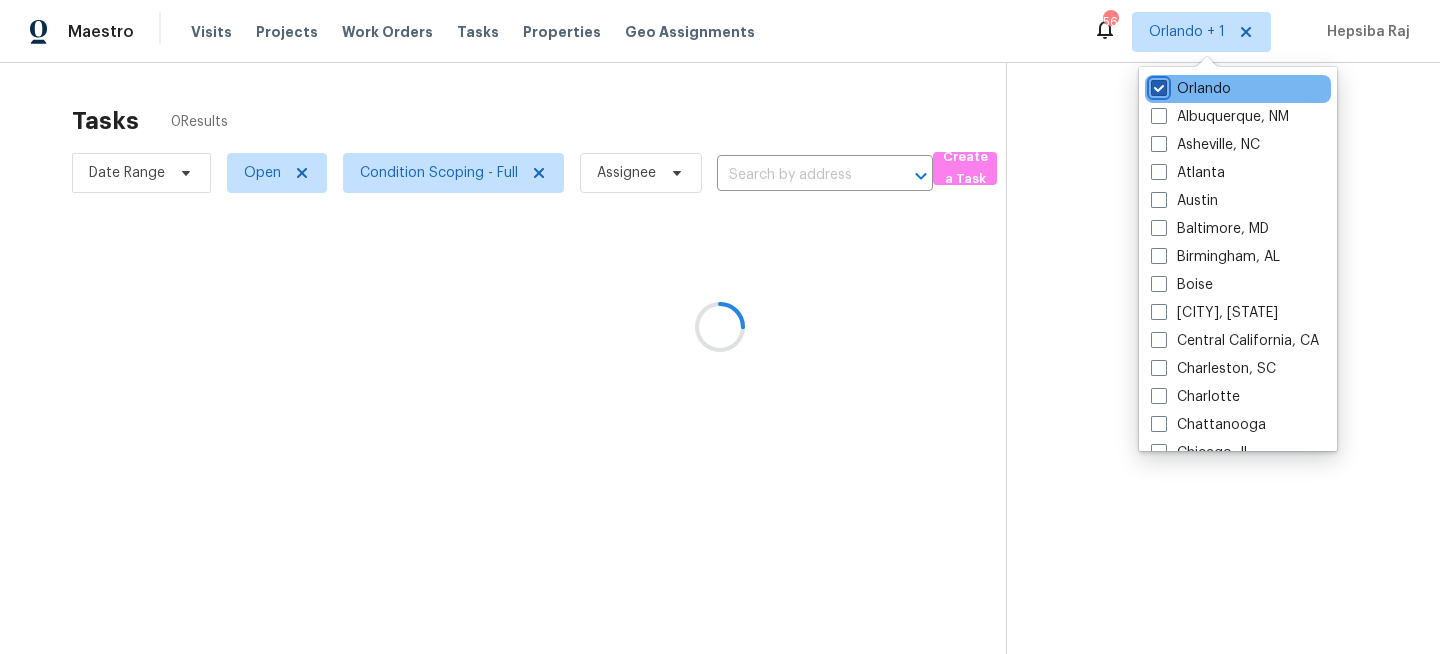 click on "Orlando" at bounding box center [1157, 85] 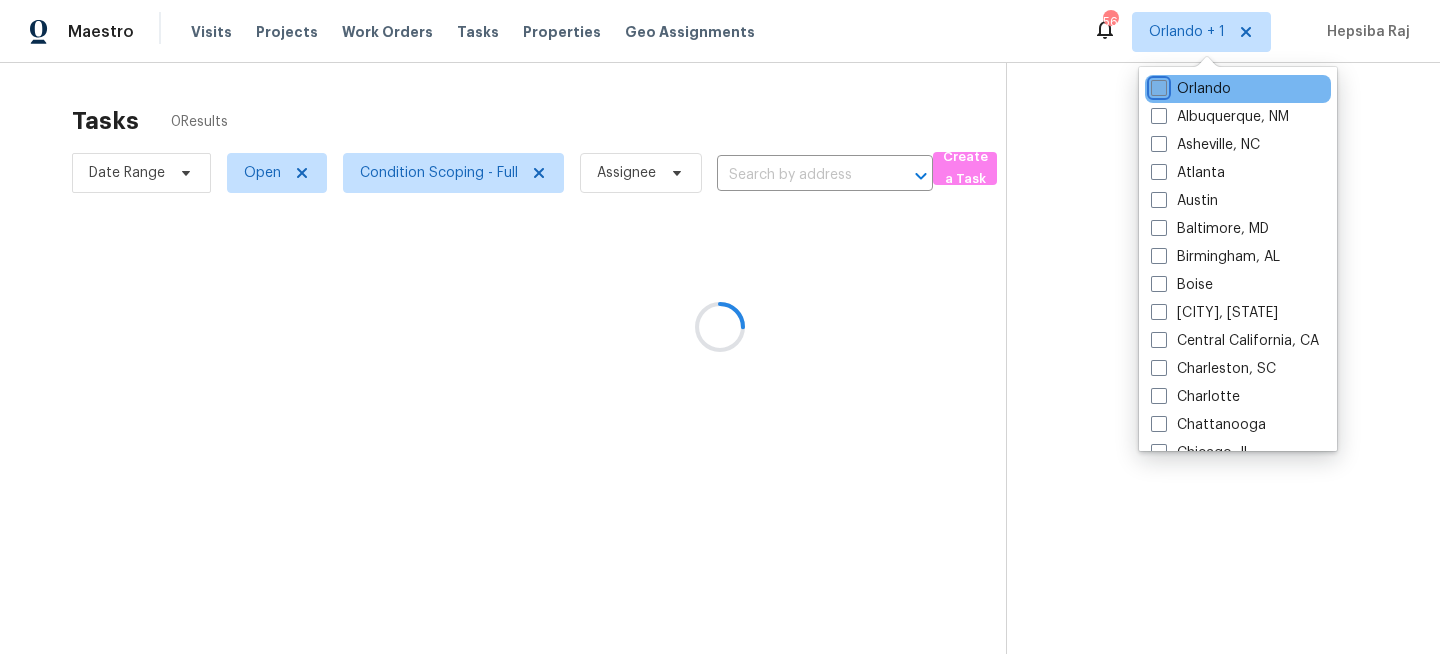 checkbox on "false" 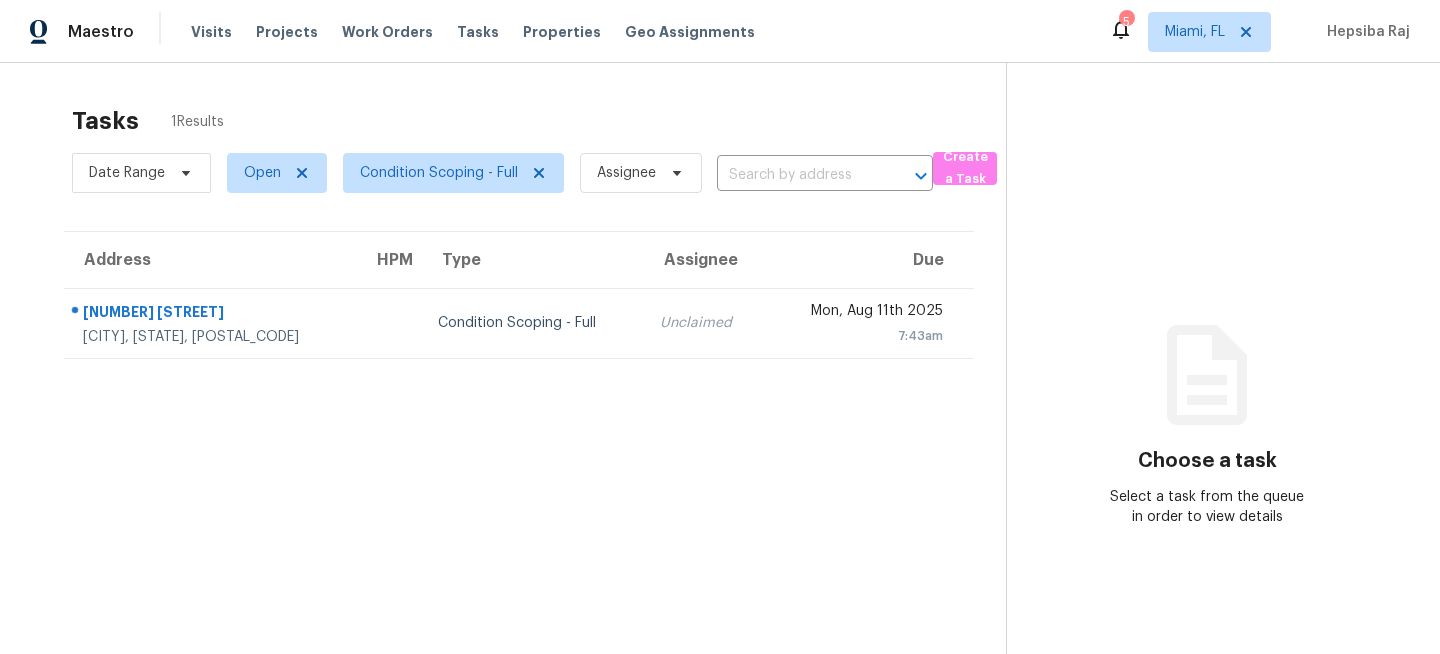 scroll, scrollTop: 0, scrollLeft: 0, axis: both 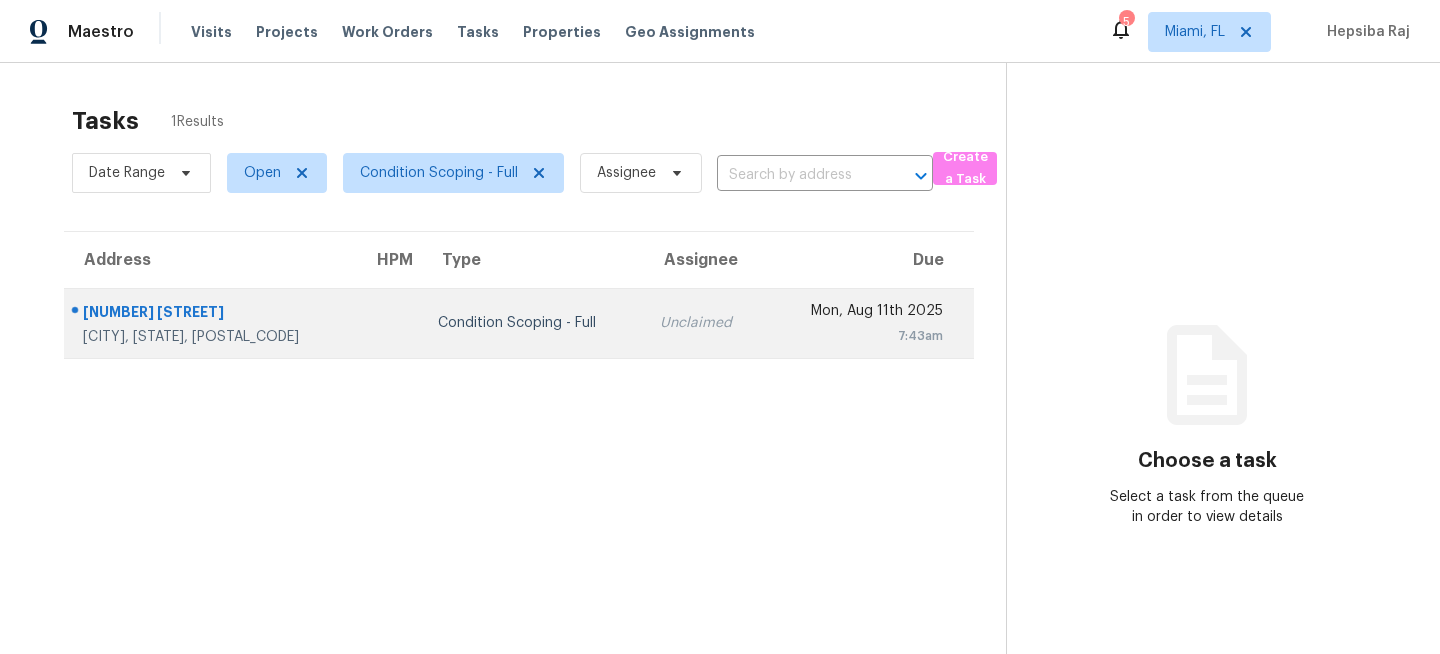 click on "Condition Scoping - Full" at bounding box center [533, 323] 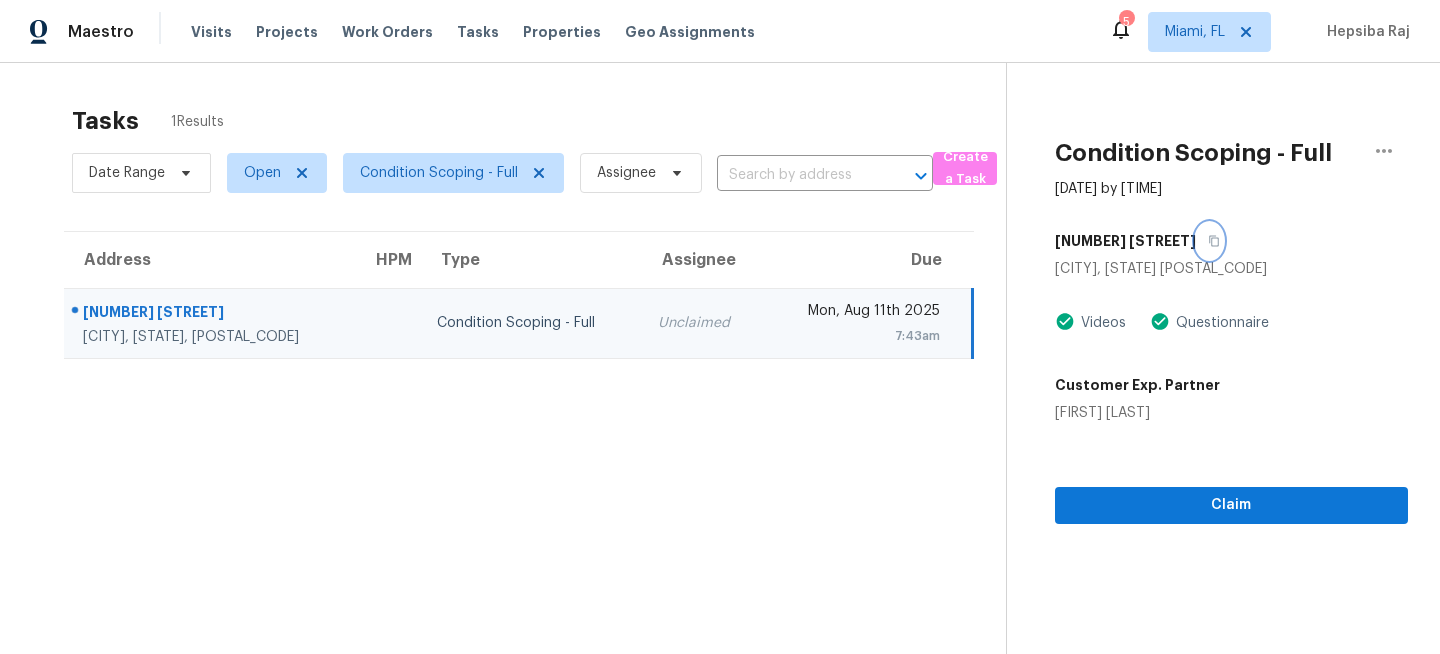 click 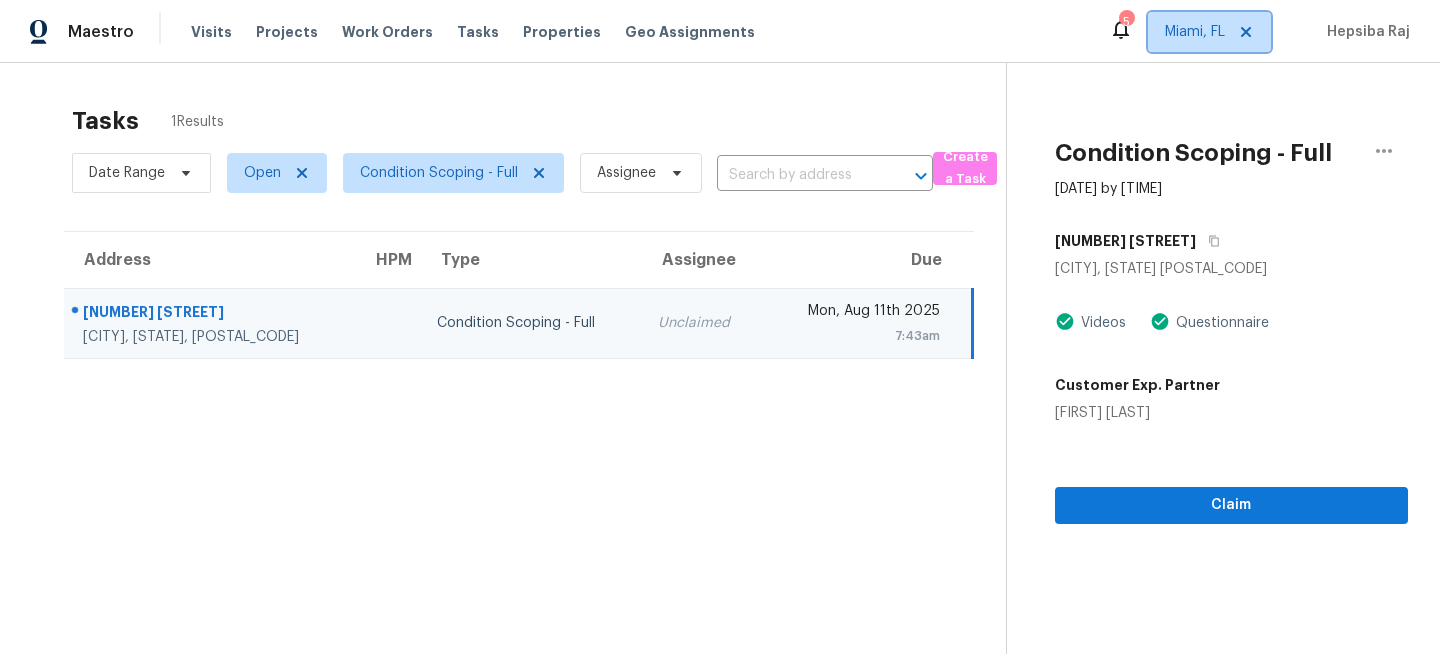 click on "Miami, FL" at bounding box center (1195, 32) 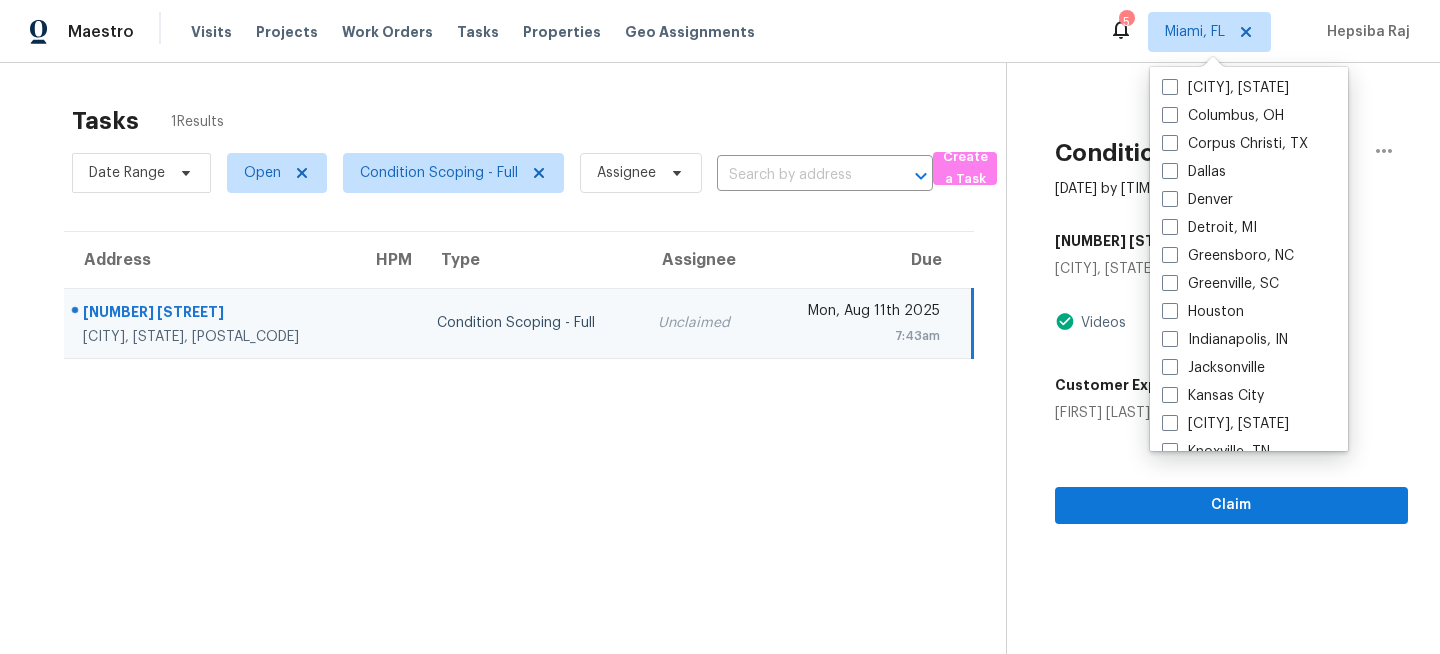 scroll, scrollTop: 491, scrollLeft: 0, axis: vertical 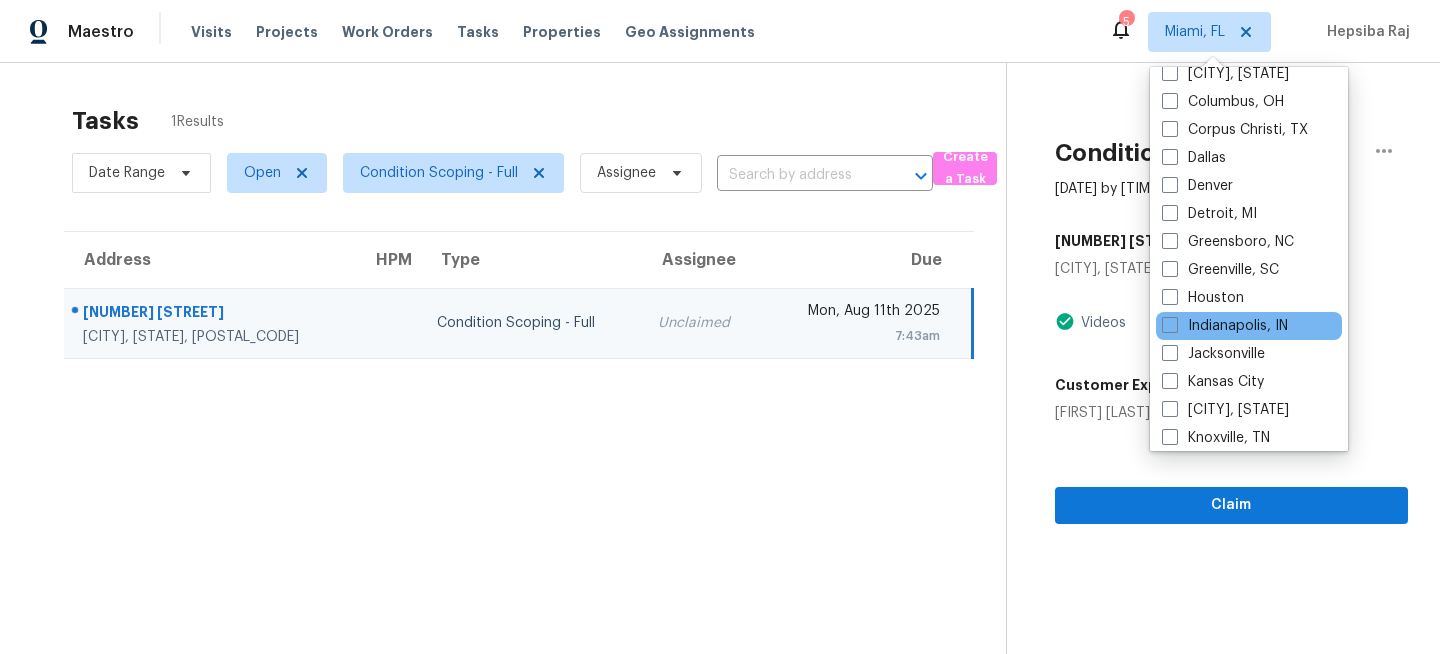 click on "Indianapolis, IN" at bounding box center (1249, 326) 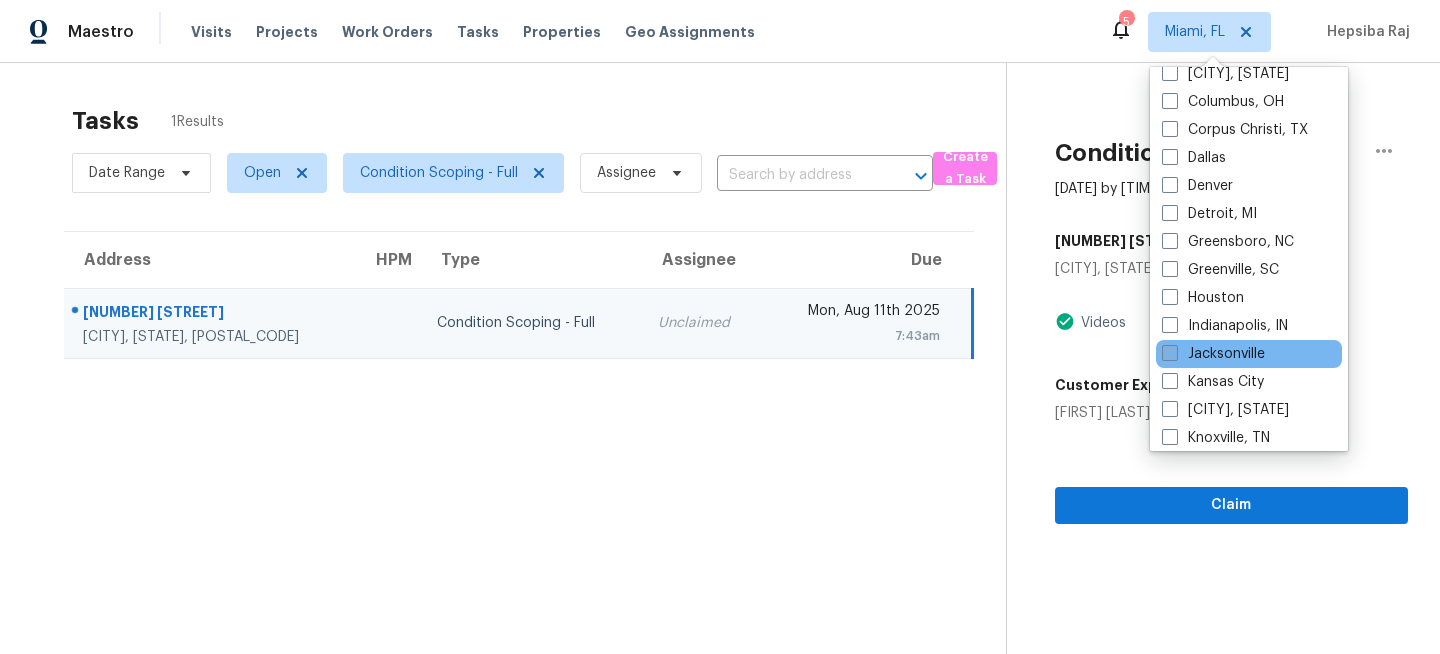 click at bounding box center (1170, 353) 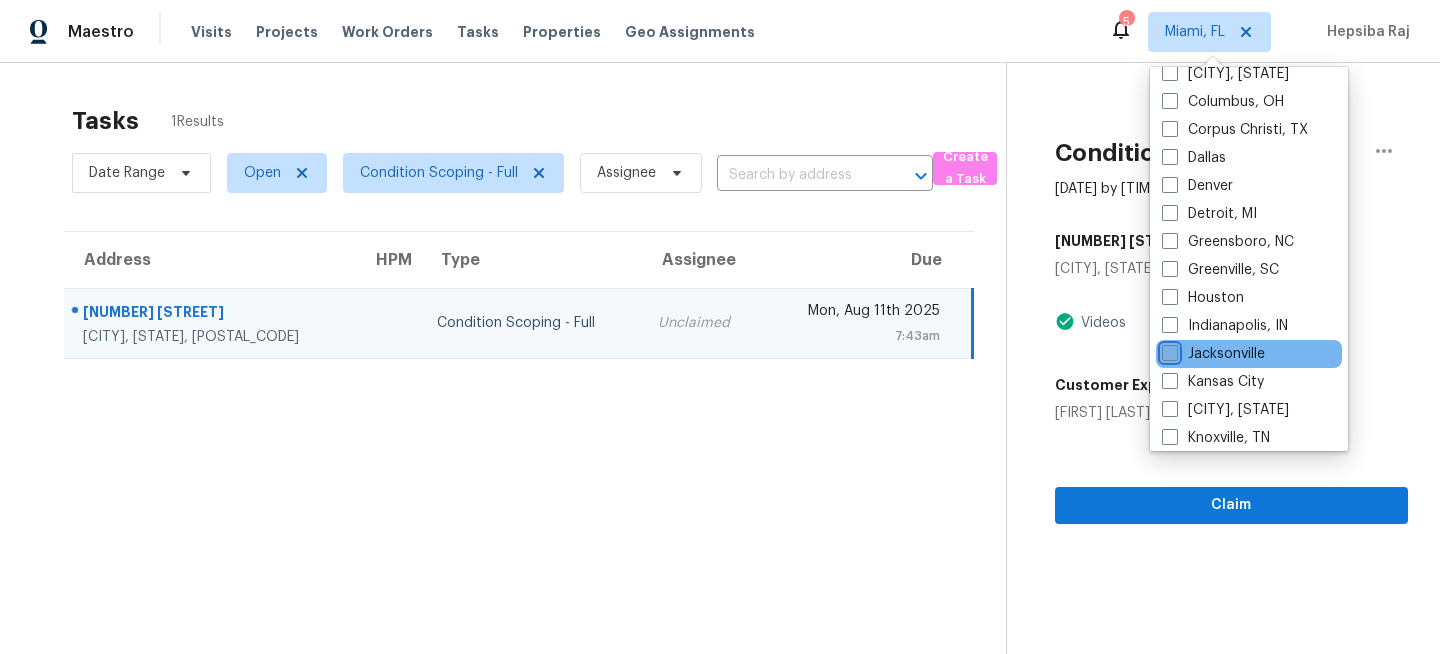 click on "Jacksonville" at bounding box center (1168, 350) 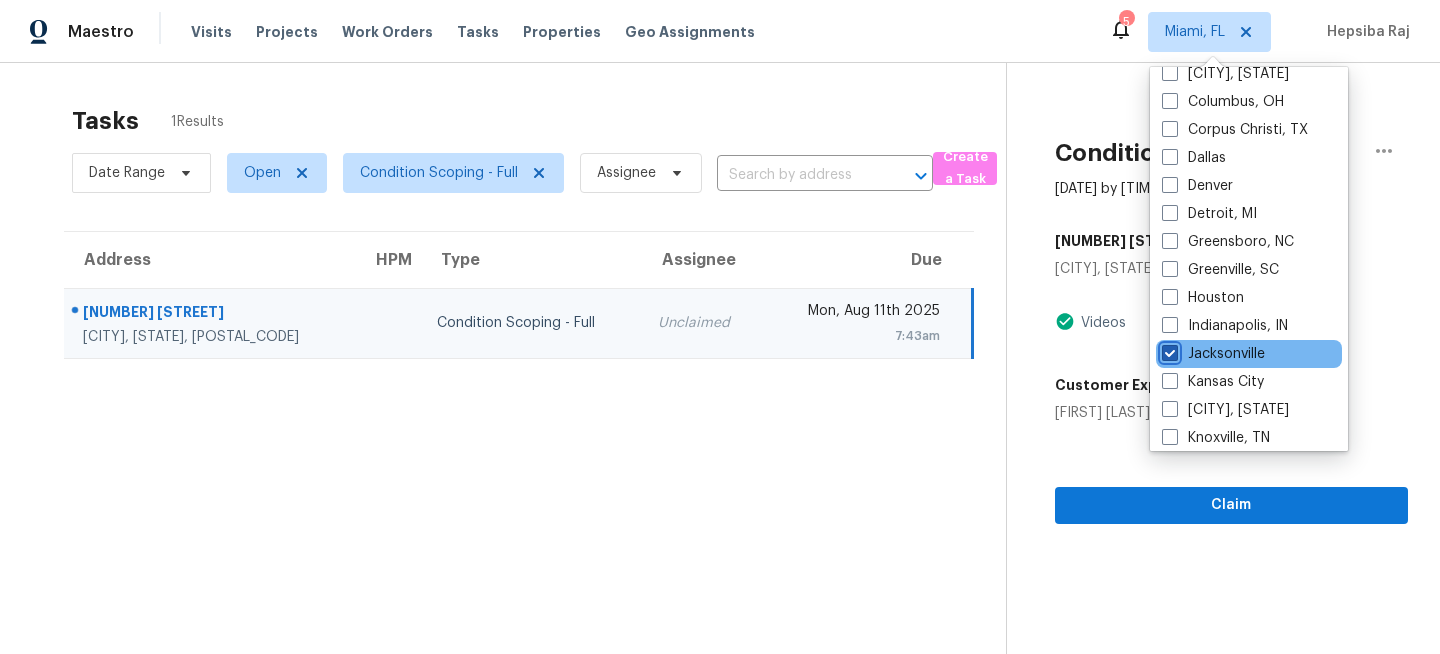 checkbox on "true" 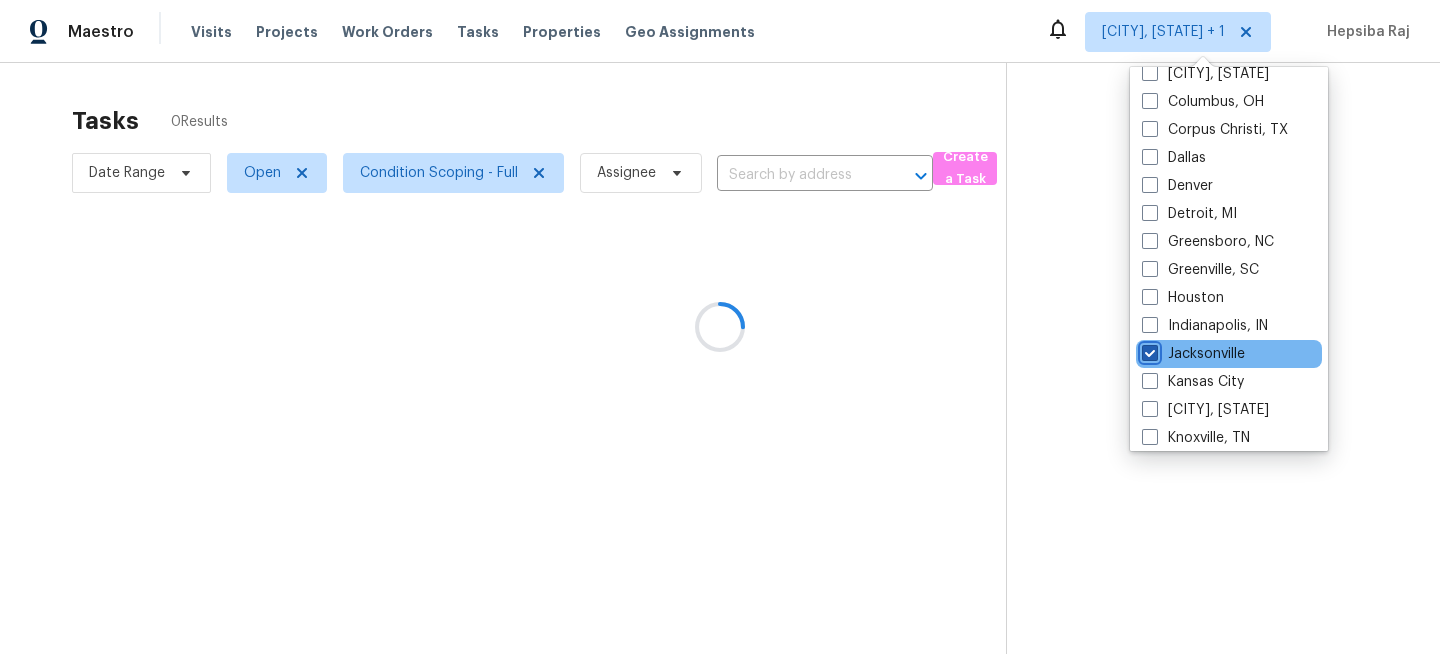 scroll, scrollTop: 0, scrollLeft: 0, axis: both 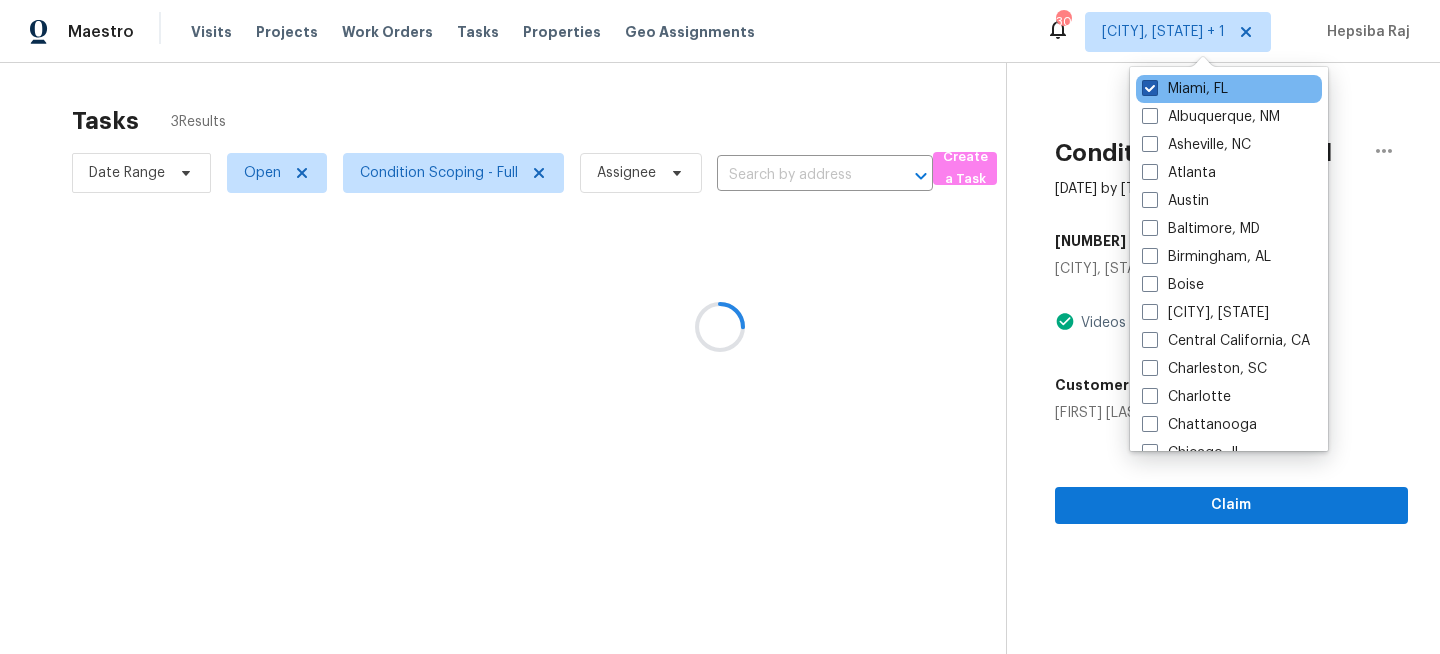 click on "Miami, FL" at bounding box center [1185, 89] 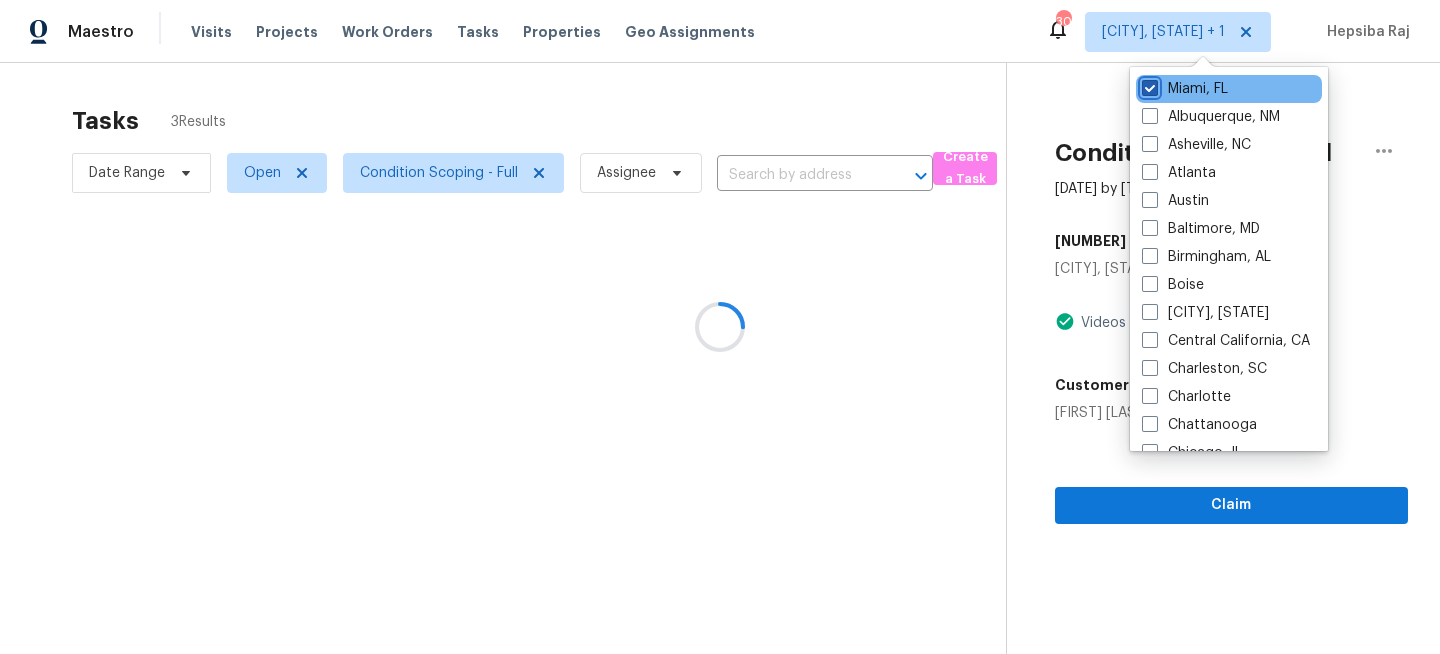 click on "Miami, FL" at bounding box center [1148, 85] 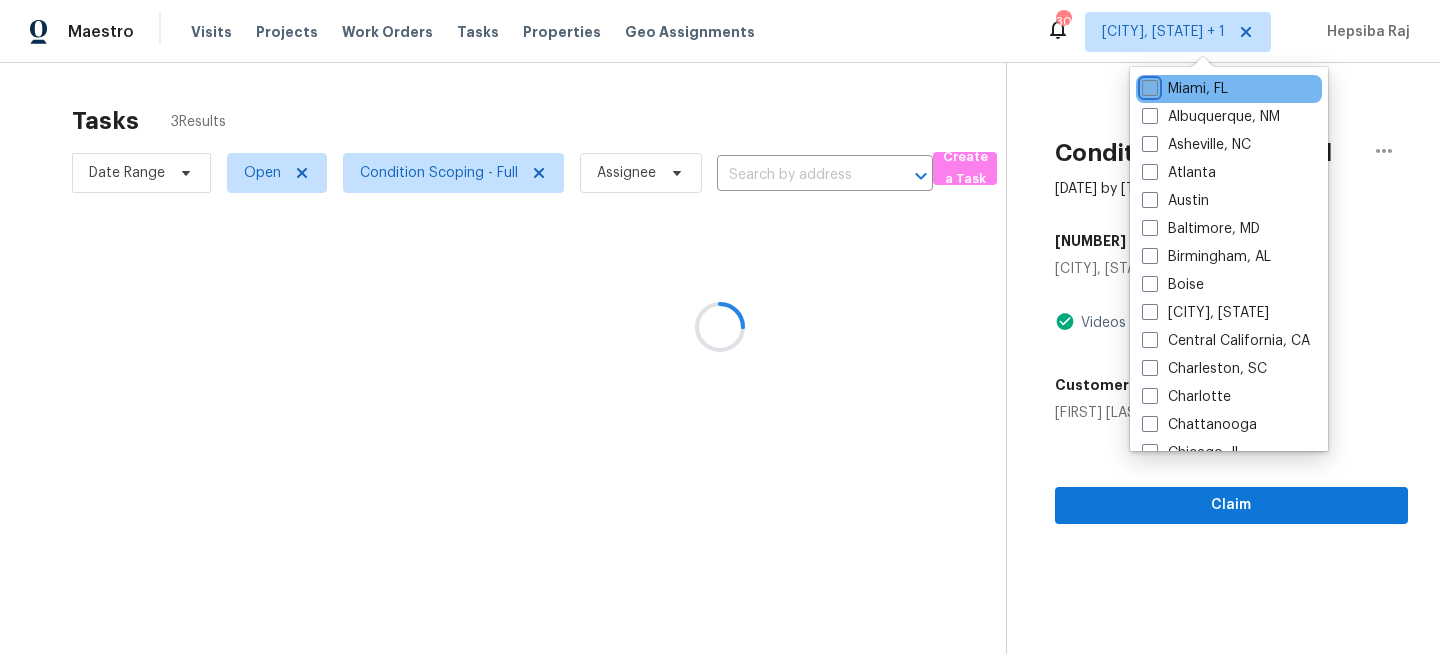 checkbox on "false" 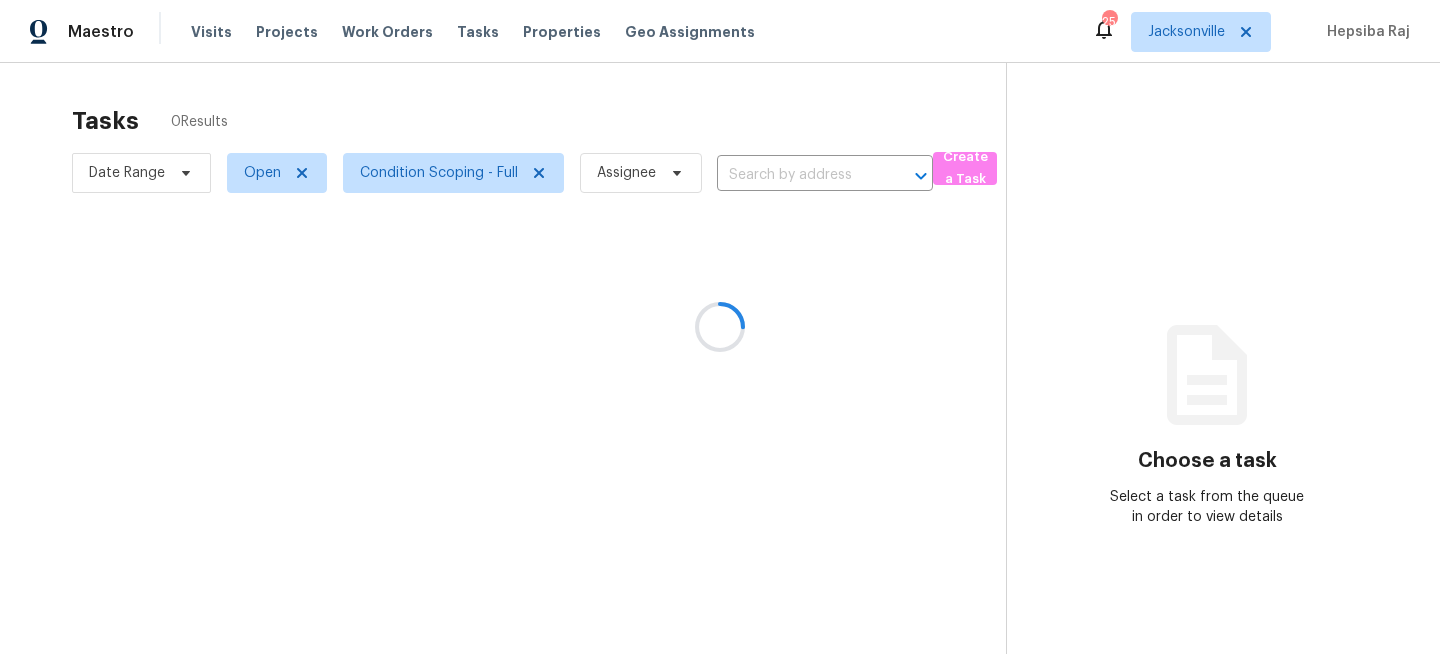 scroll, scrollTop: 0, scrollLeft: 0, axis: both 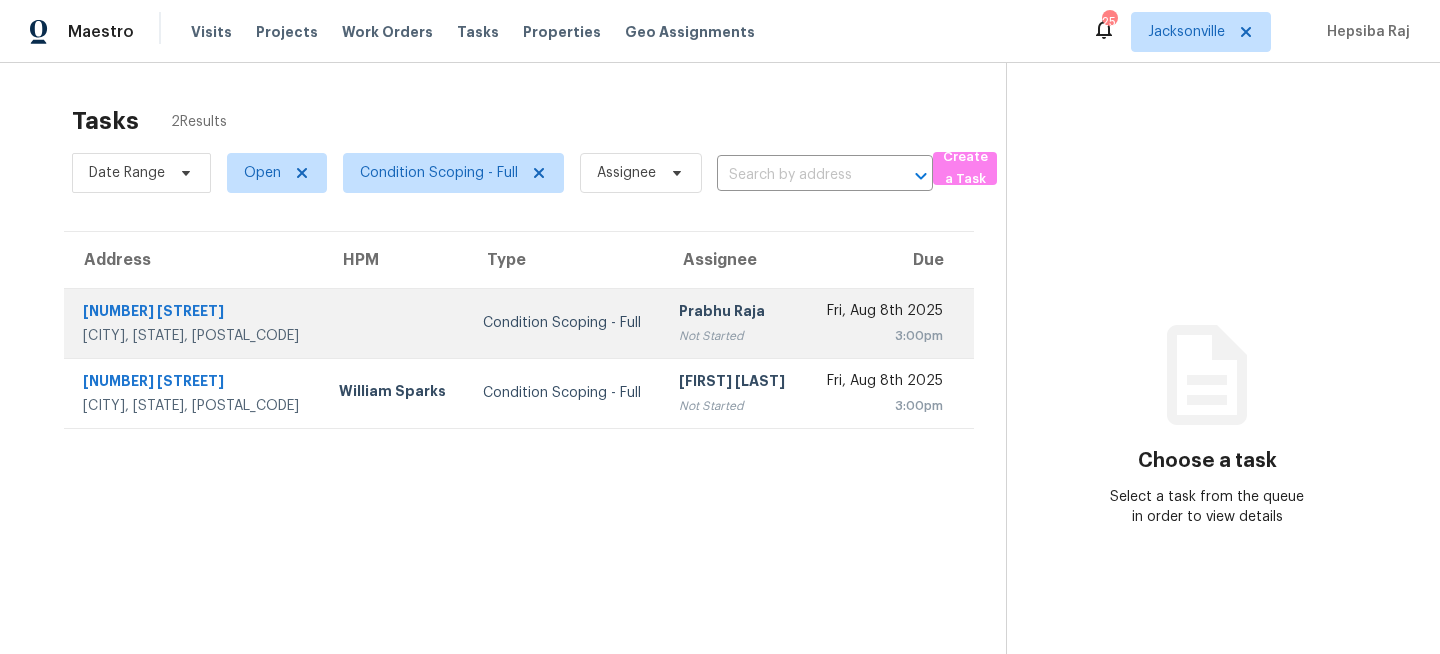 click on "[FIRST] [LAST] Not Started" at bounding box center [734, 323] 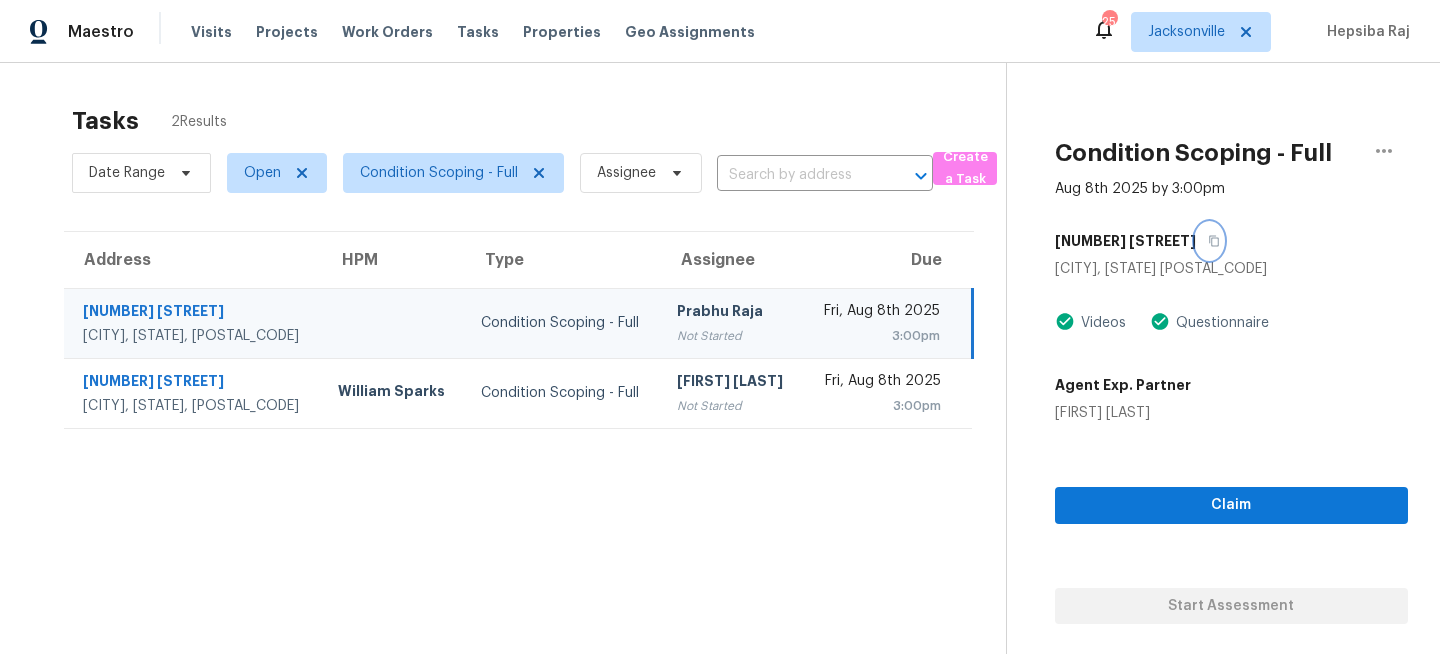 click 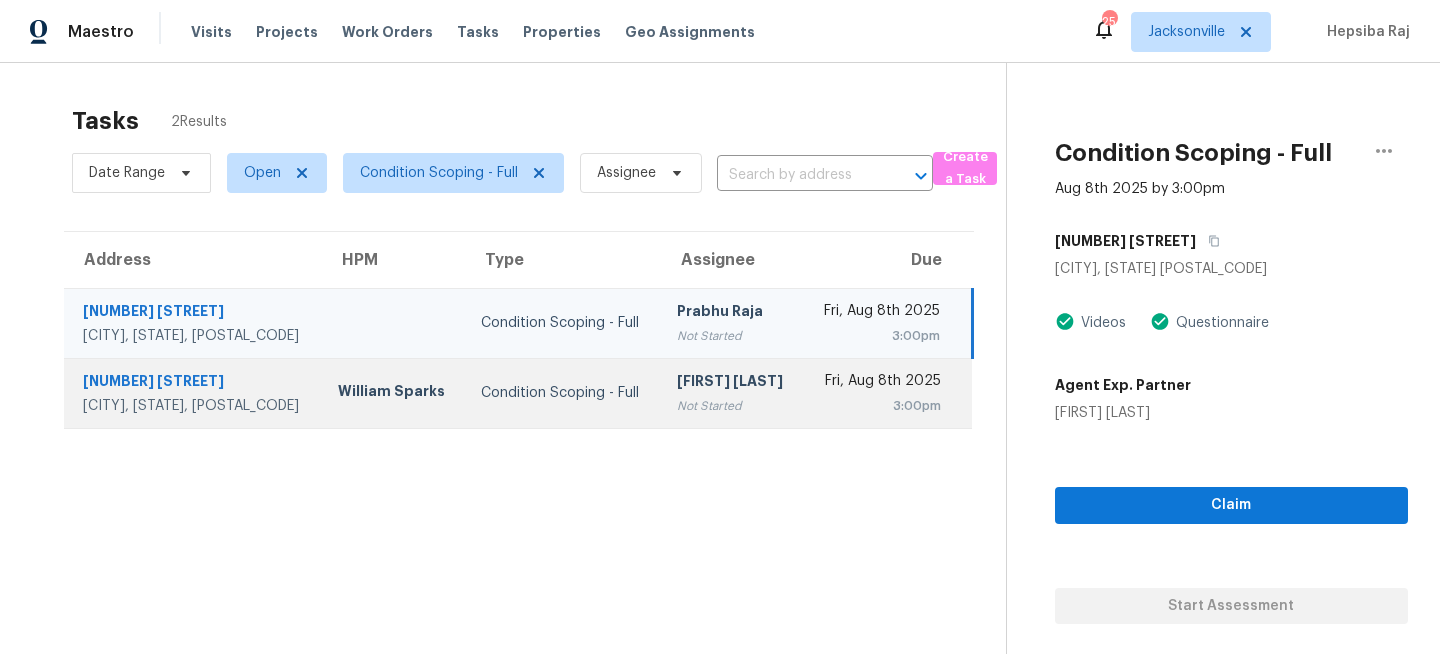 click on "Not Started" at bounding box center [732, 406] 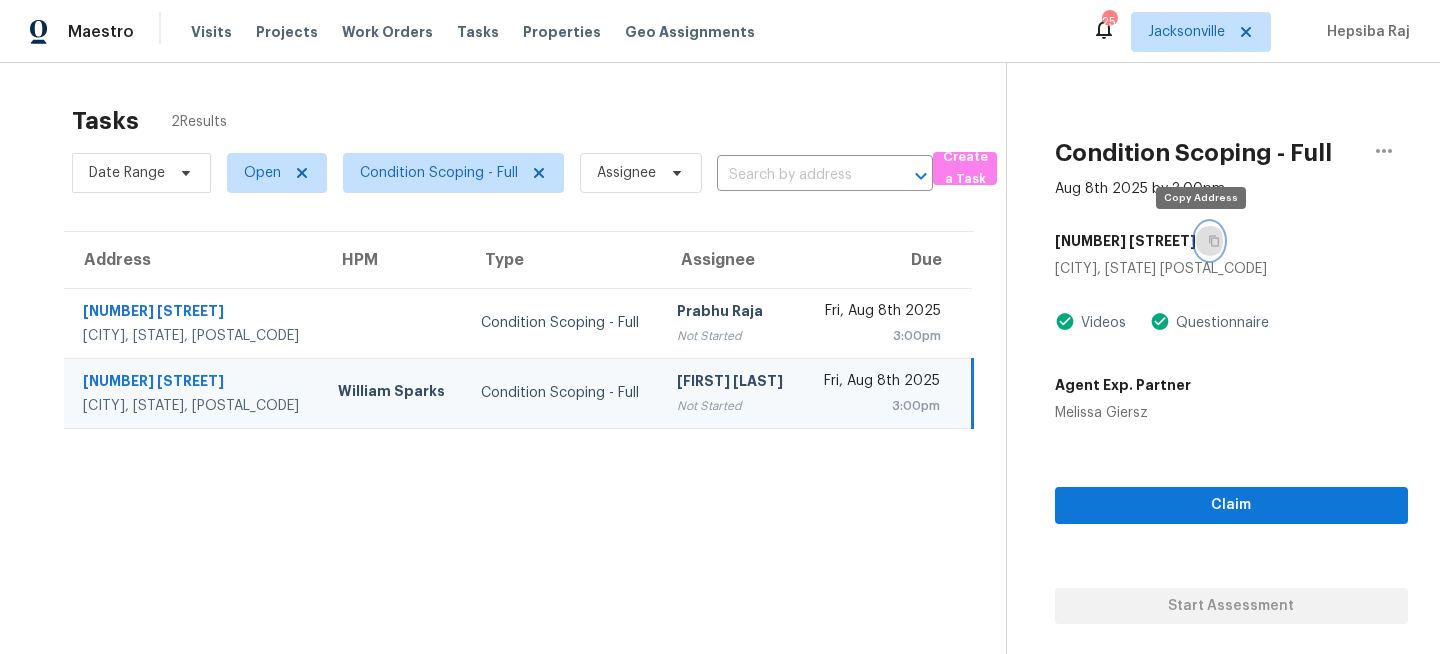 click 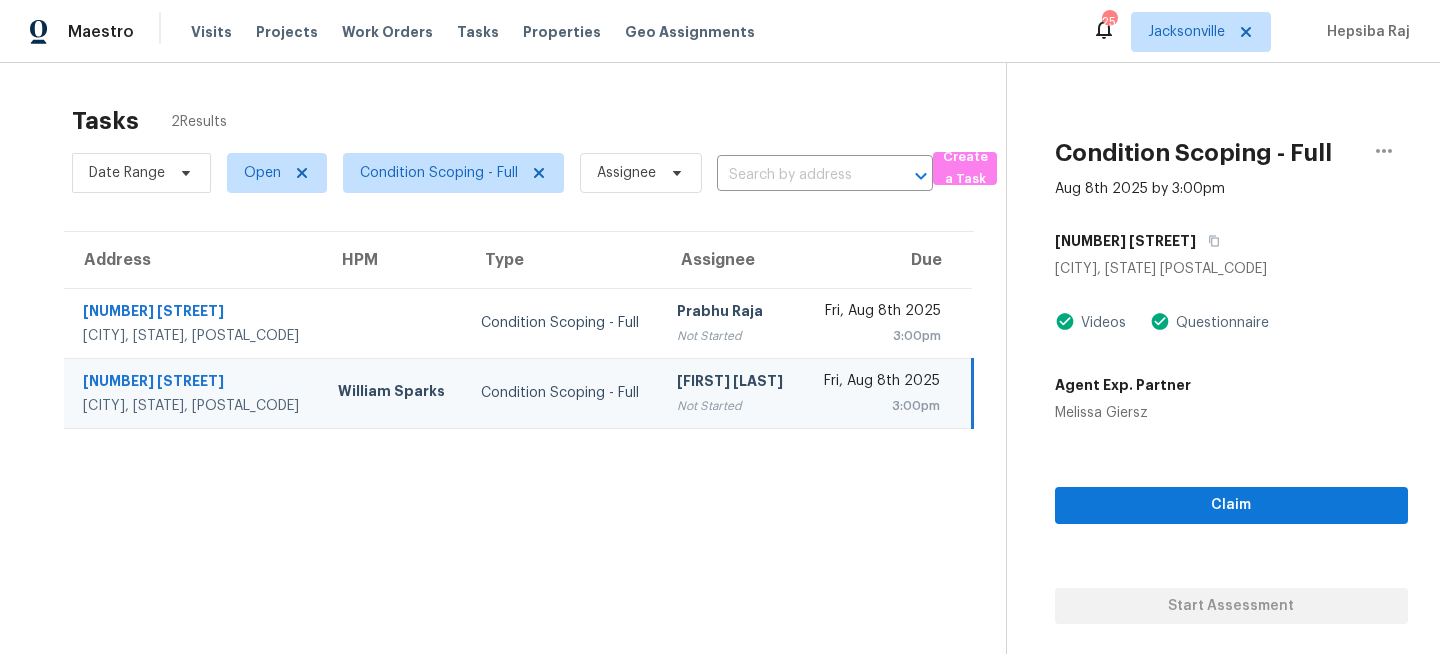 click on "Tasks 2  Results Date Range Open Condition Scoping - Full Assignee ​ Create a Task Address HPM Type Assignee Due [NUMBER] [STREET]   [CITY], [STATE], [POSTAL_CODE] Condition Scoping - Full [FIRST] [LAST] Not Started Fri, Aug 8th 2025 3:00pm [NUMBER] [STREET]   [CITY], [STATE], [POSTAL_CODE] [FIRST] [LAST] Condition Scoping - Full [FIRST] [LAST] Not Started Fri, Aug 8th 2025 3:00pm" at bounding box center (519, 406) 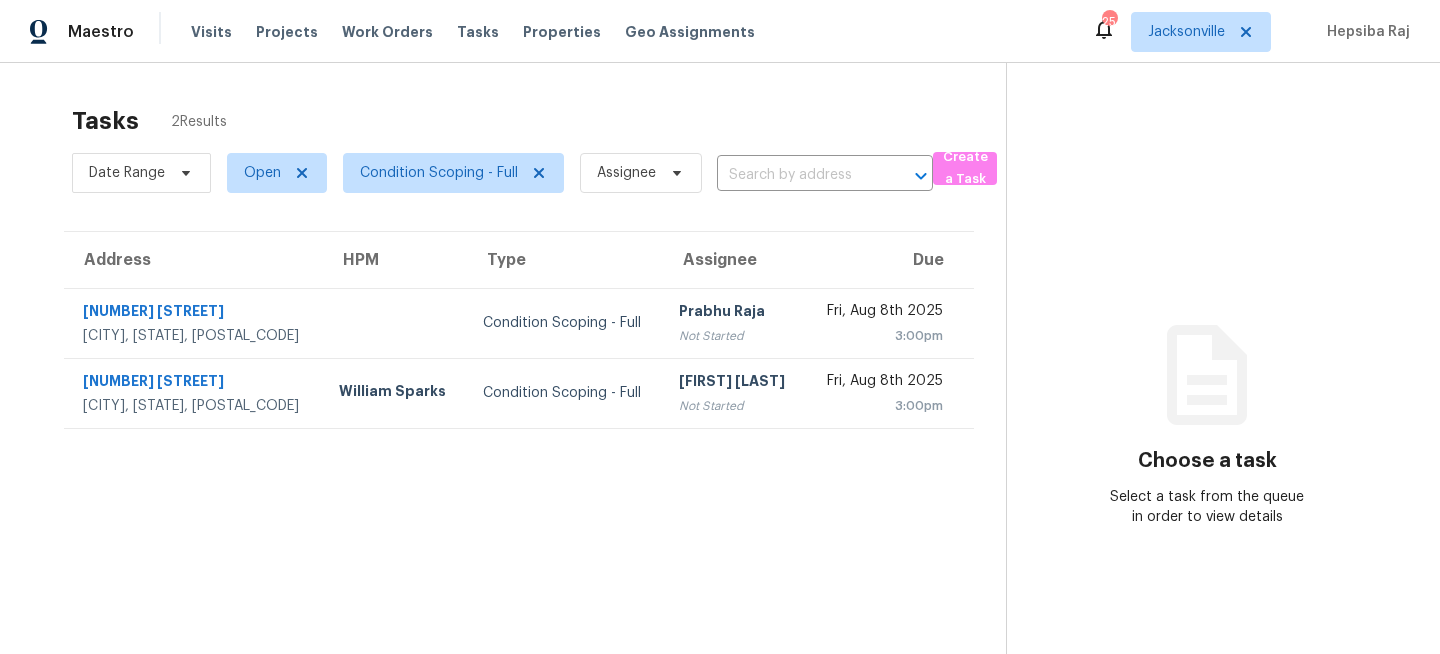 scroll, scrollTop: 0, scrollLeft: 0, axis: both 